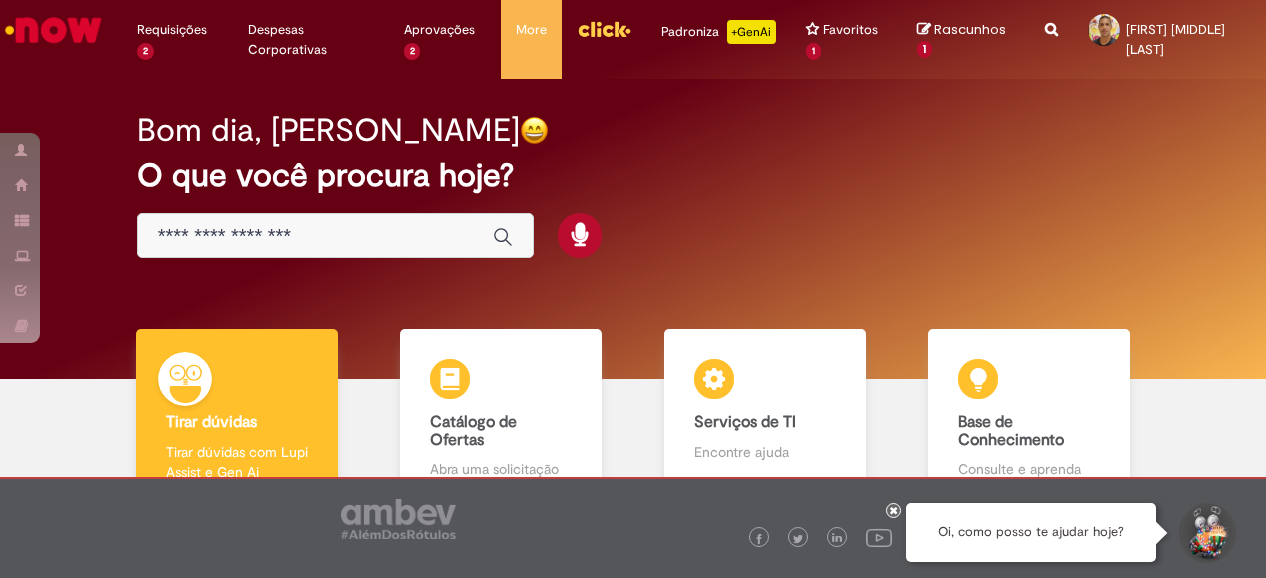 scroll, scrollTop: 0, scrollLeft: 0, axis: both 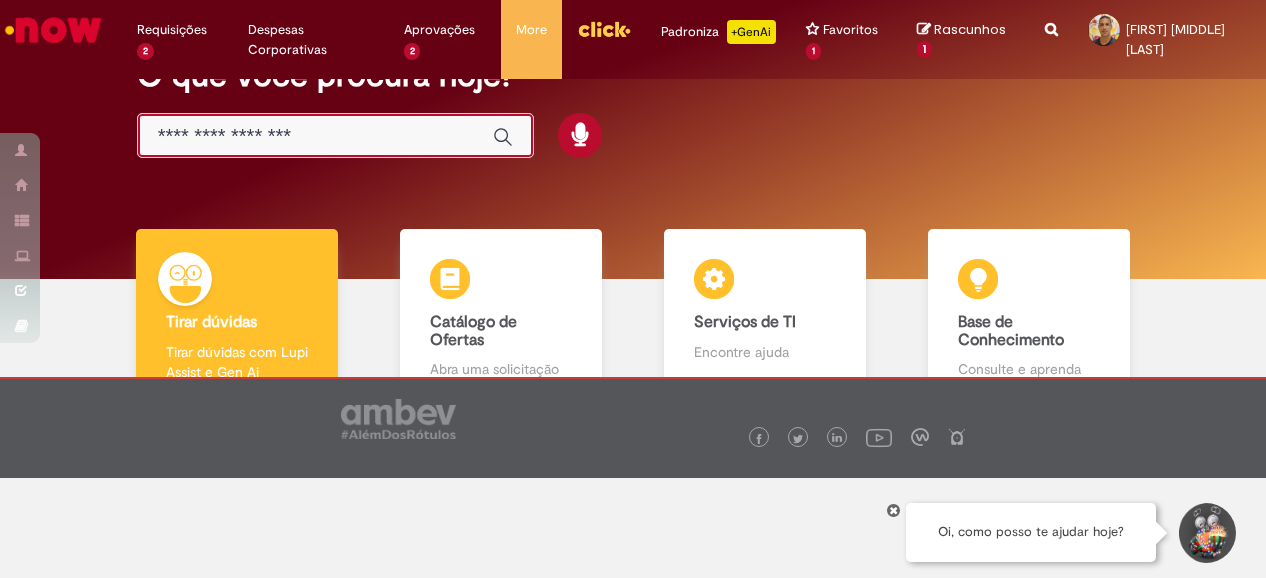click at bounding box center (315, 136) 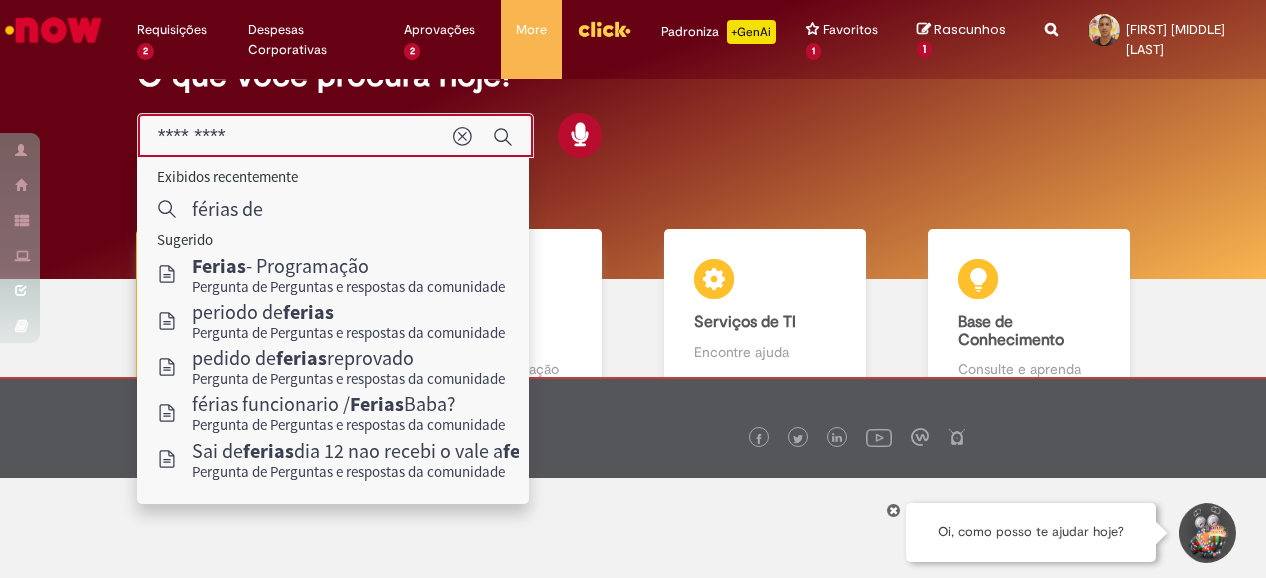 type on "*********" 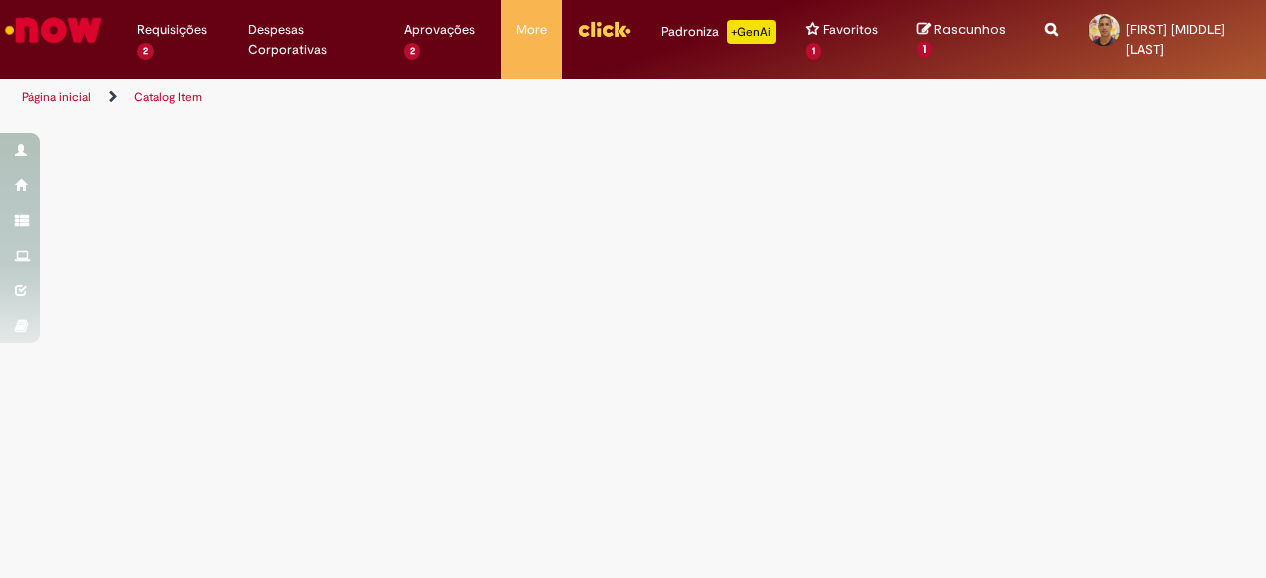 scroll, scrollTop: 0, scrollLeft: 0, axis: both 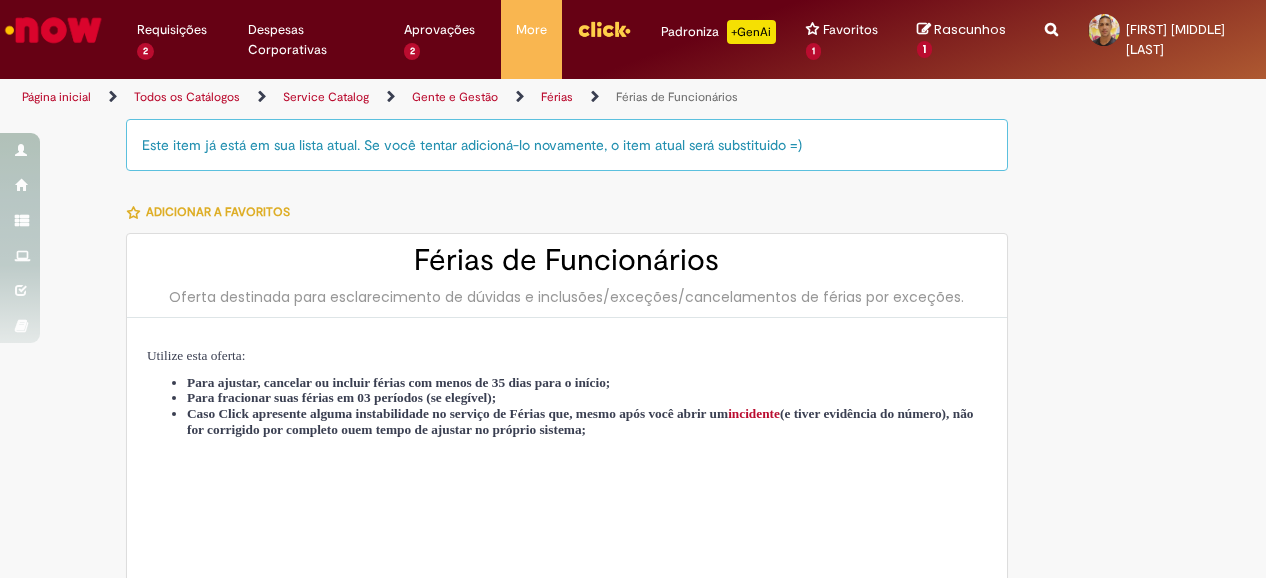 type on "********" 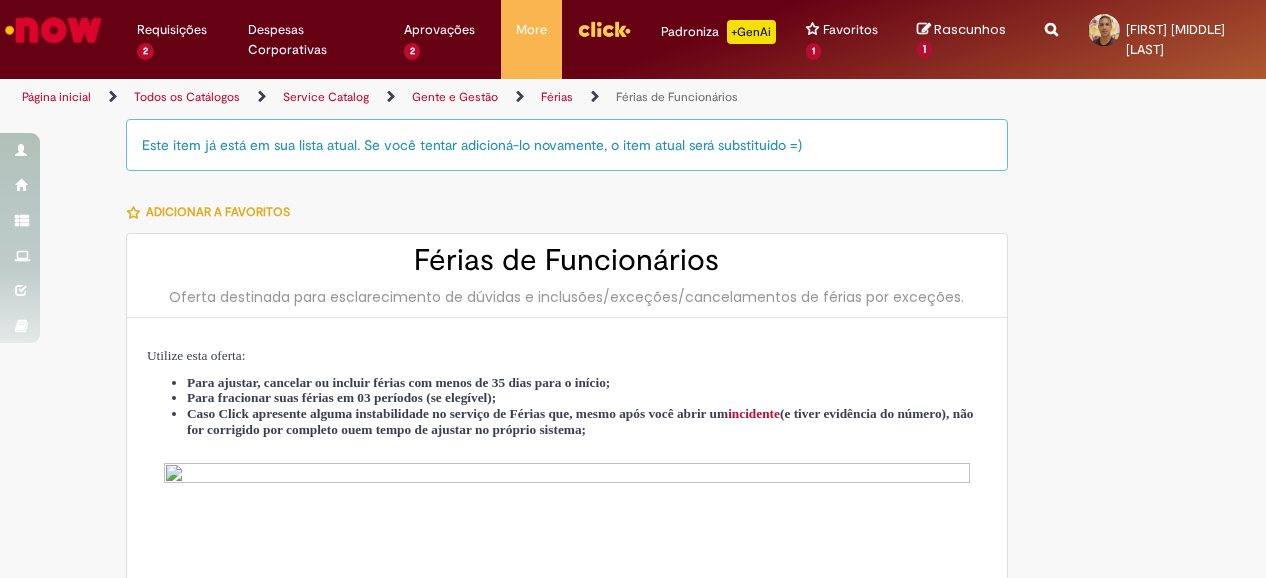 type on "**********" 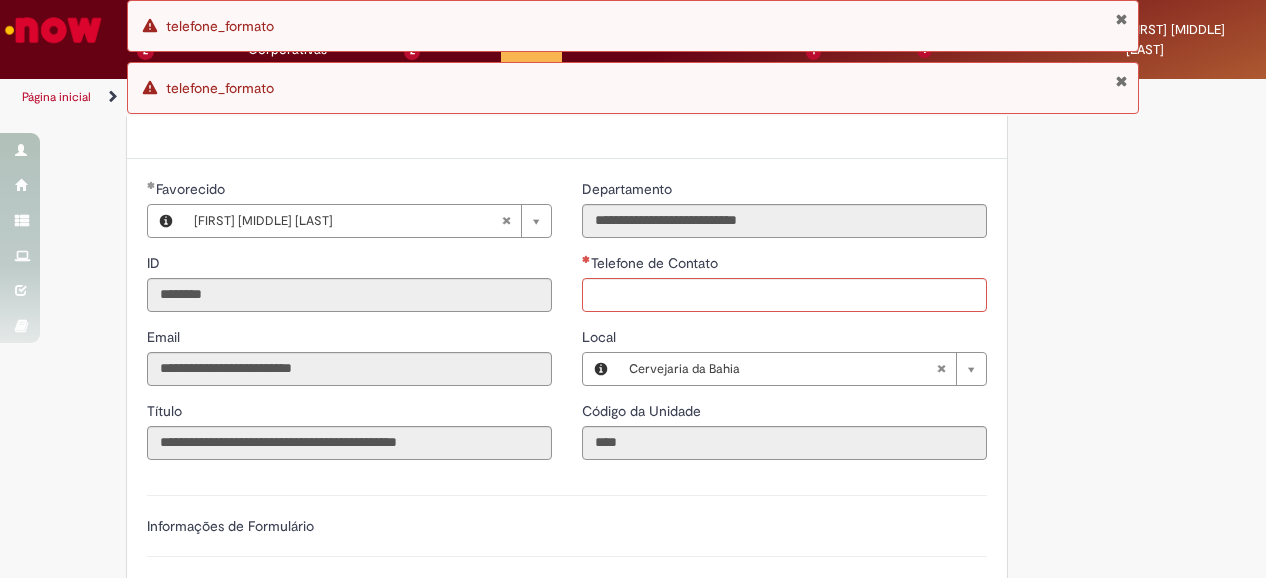 scroll, scrollTop: 1100, scrollLeft: 0, axis: vertical 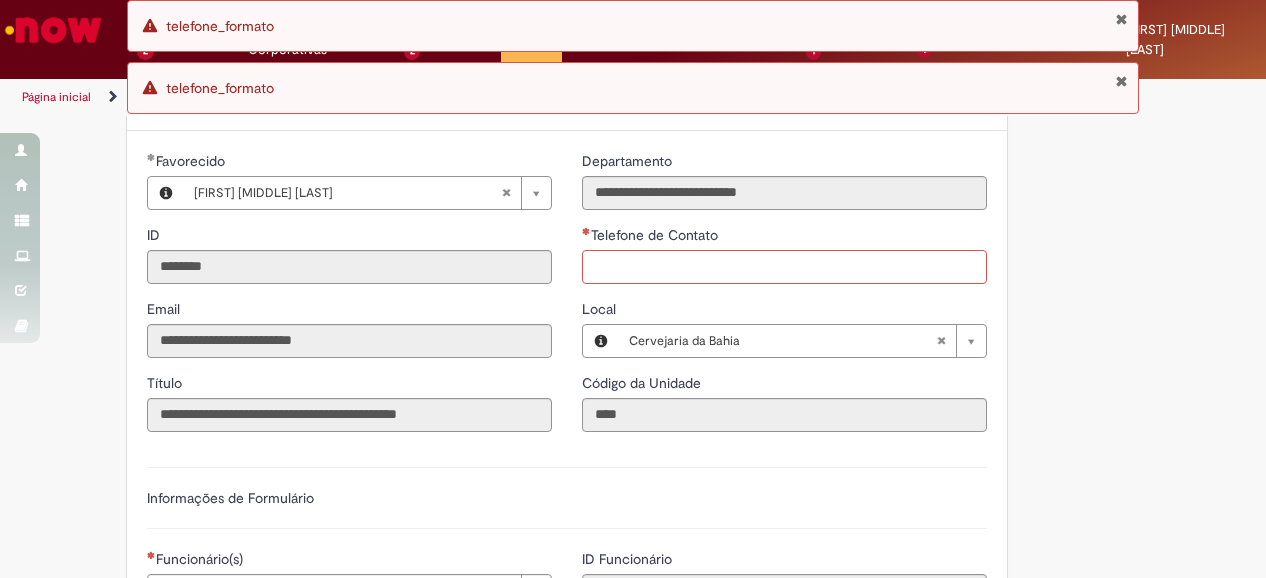 click on "Telefone de Contato" at bounding box center [784, 267] 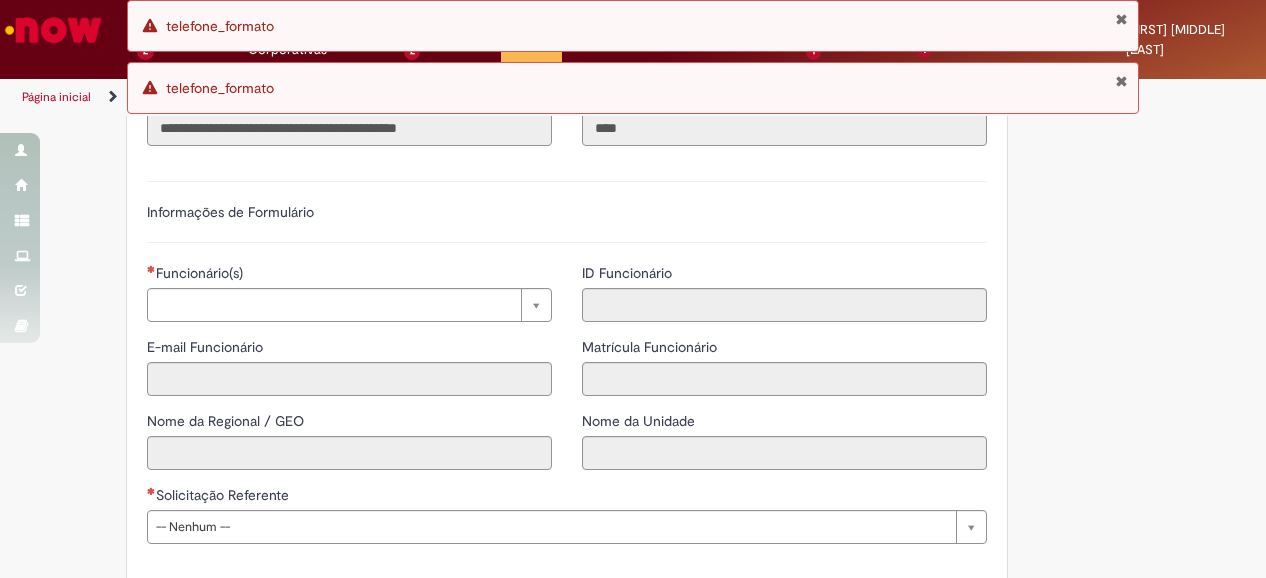 scroll, scrollTop: 1400, scrollLeft: 0, axis: vertical 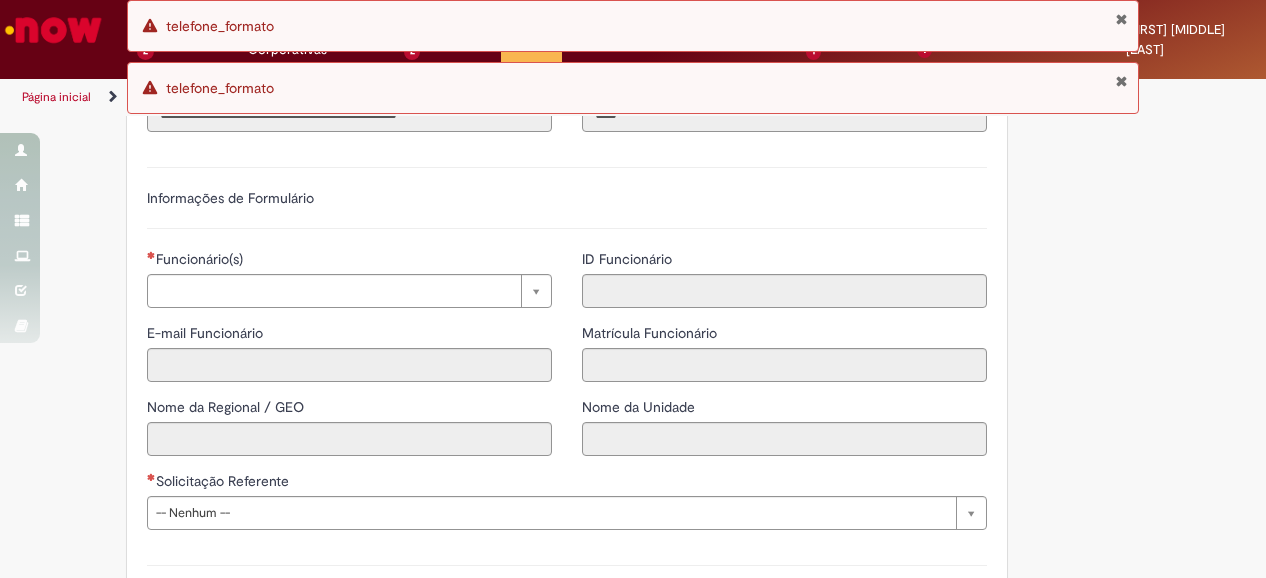 type on "**********" 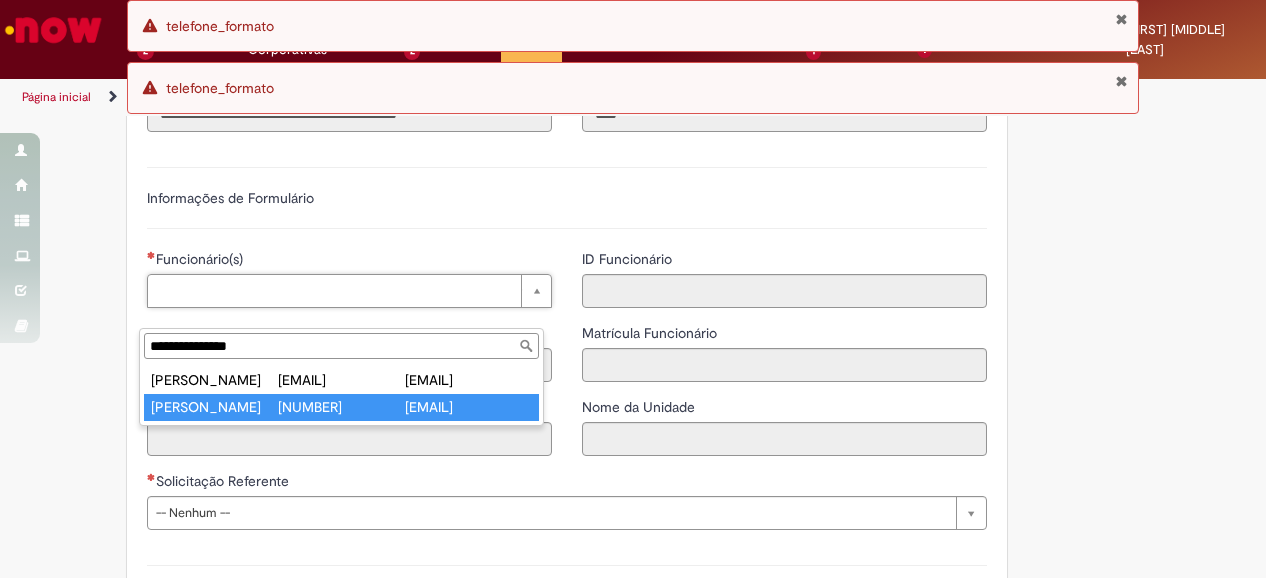 type on "**********" 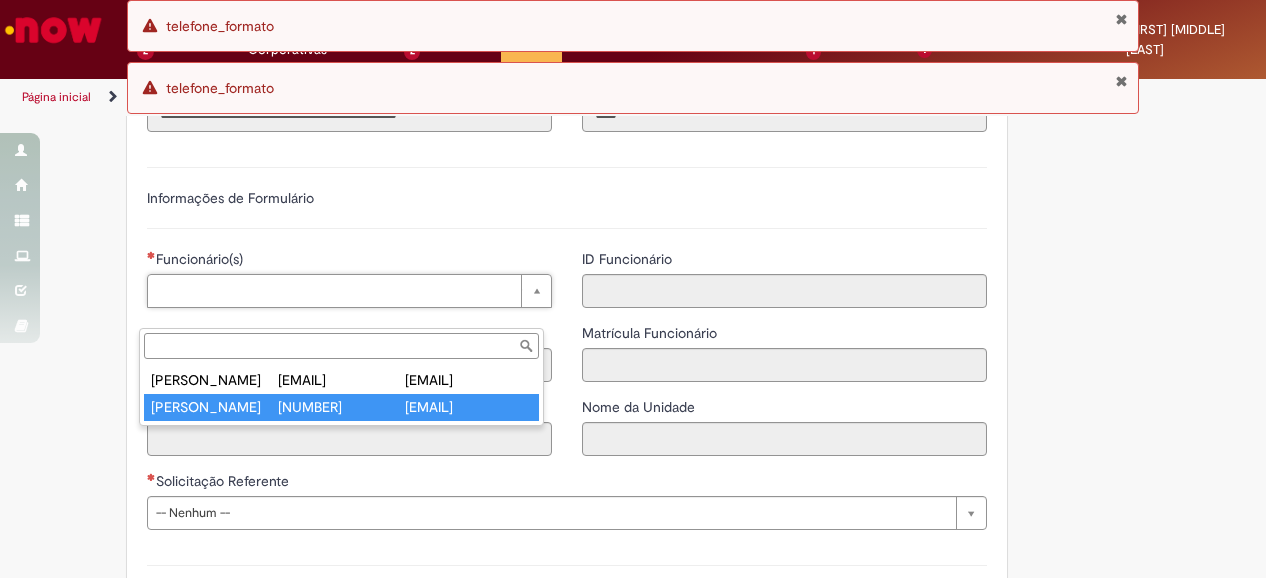 type on "**********" 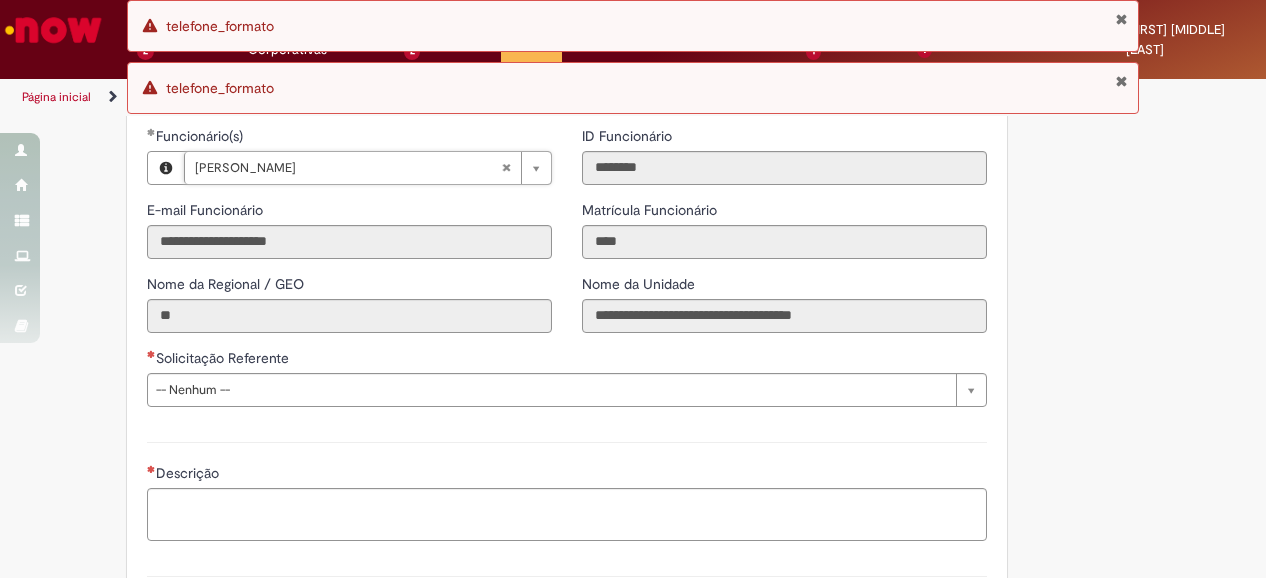 scroll, scrollTop: 1600, scrollLeft: 0, axis: vertical 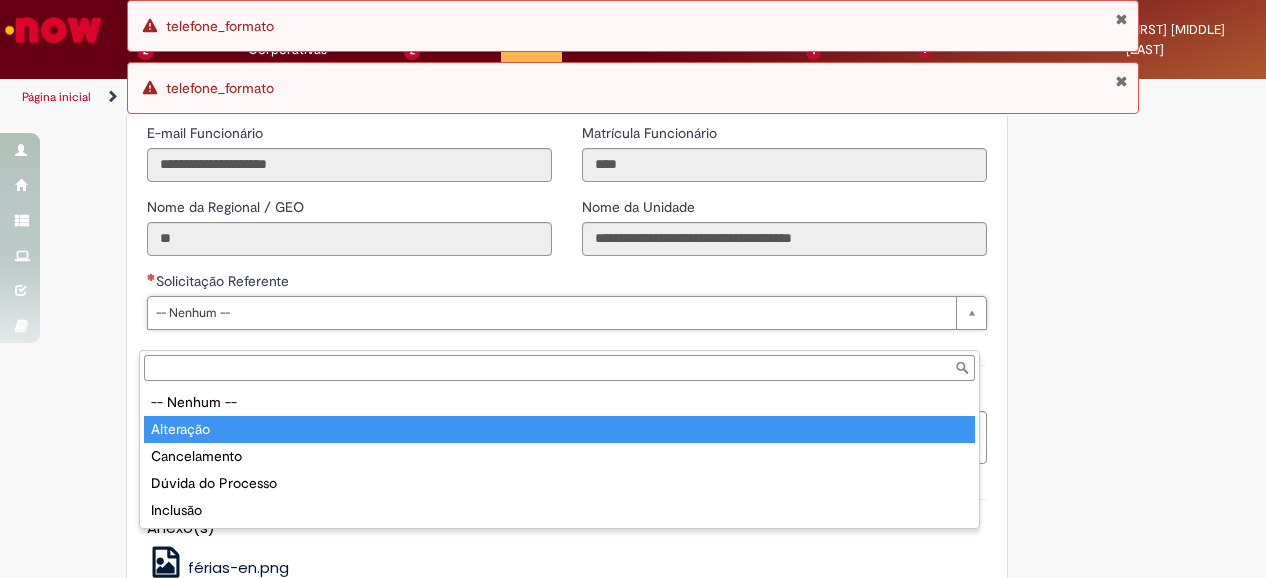 type on "*********" 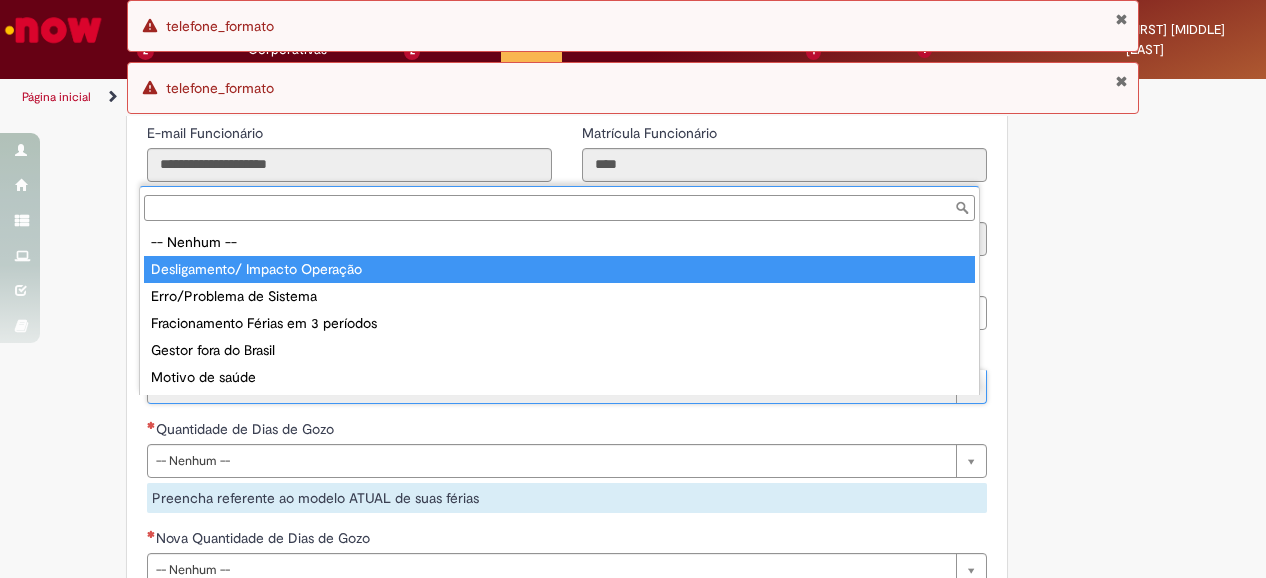 type on "**********" 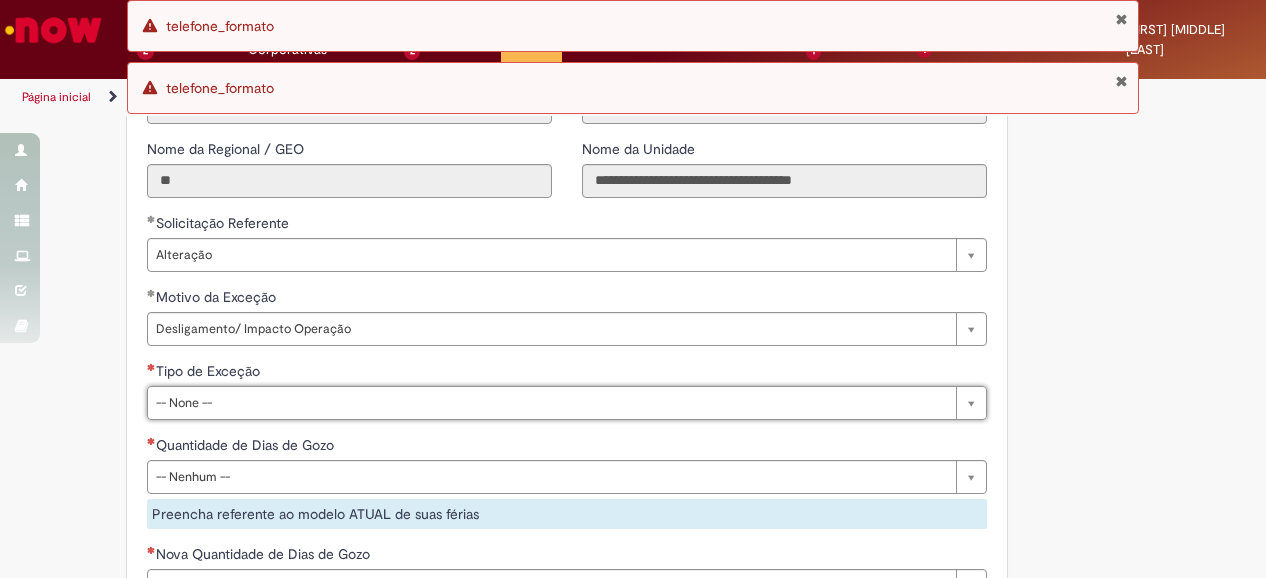 scroll, scrollTop: 1700, scrollLeft: 0, axis: vertical 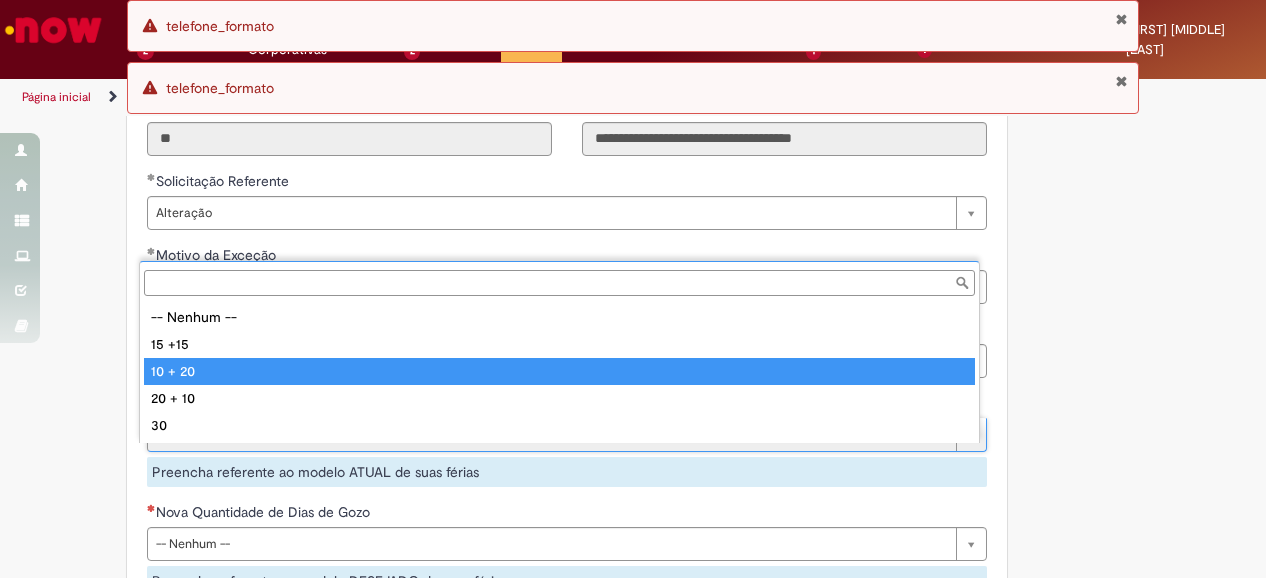 drag, startPoint x: 192, startPoint y: 369, endPoint x: 240, endPoint y: 369, distance: 48 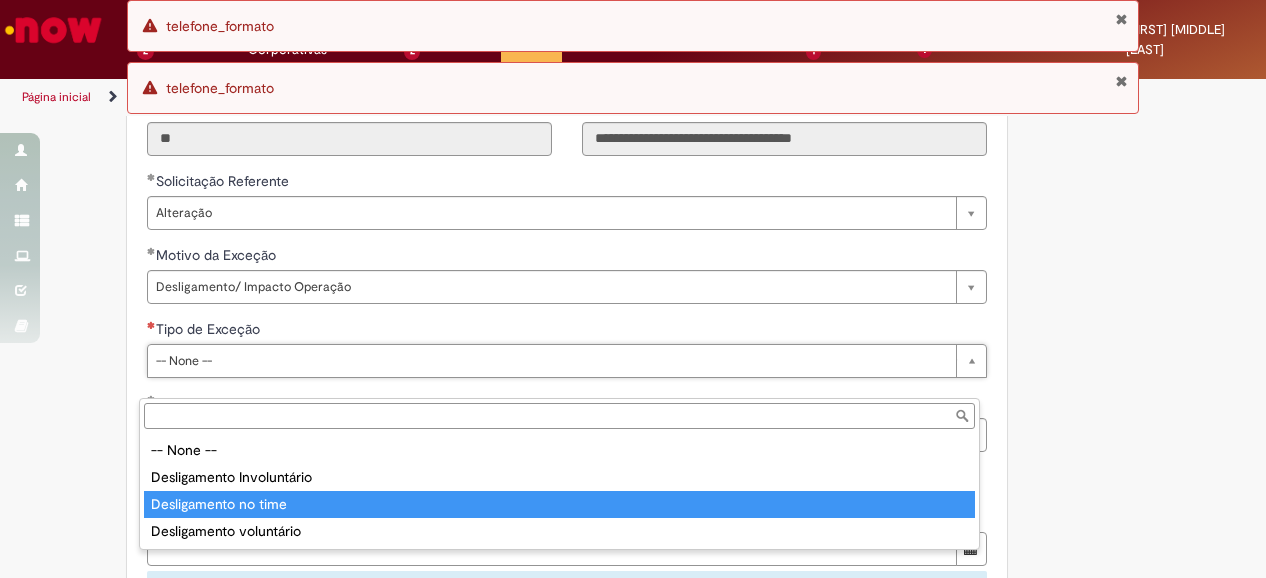 type on "**********" 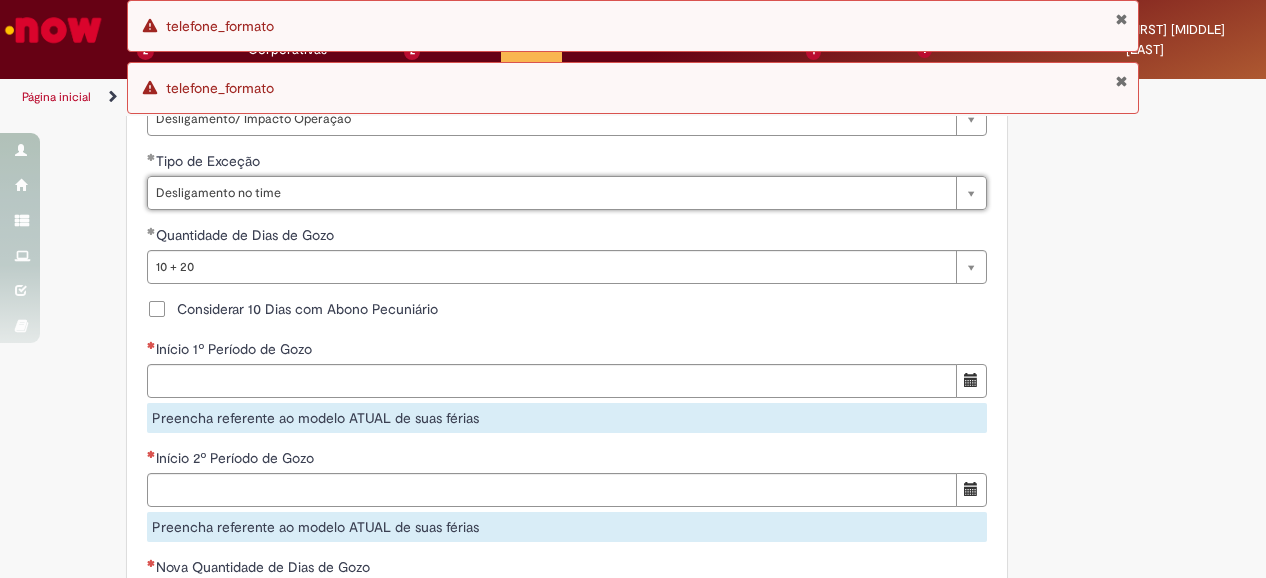 scroll, scrollTop: 1900, scrollLeft: 0, axis: vertical 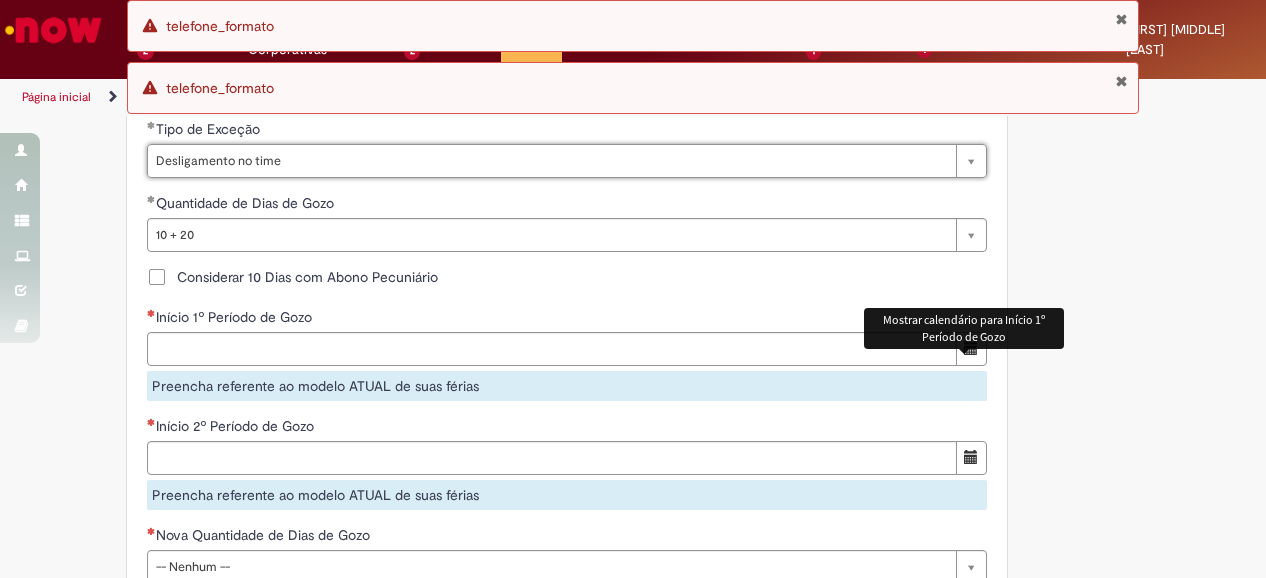 click at bounding box center [971, 348] 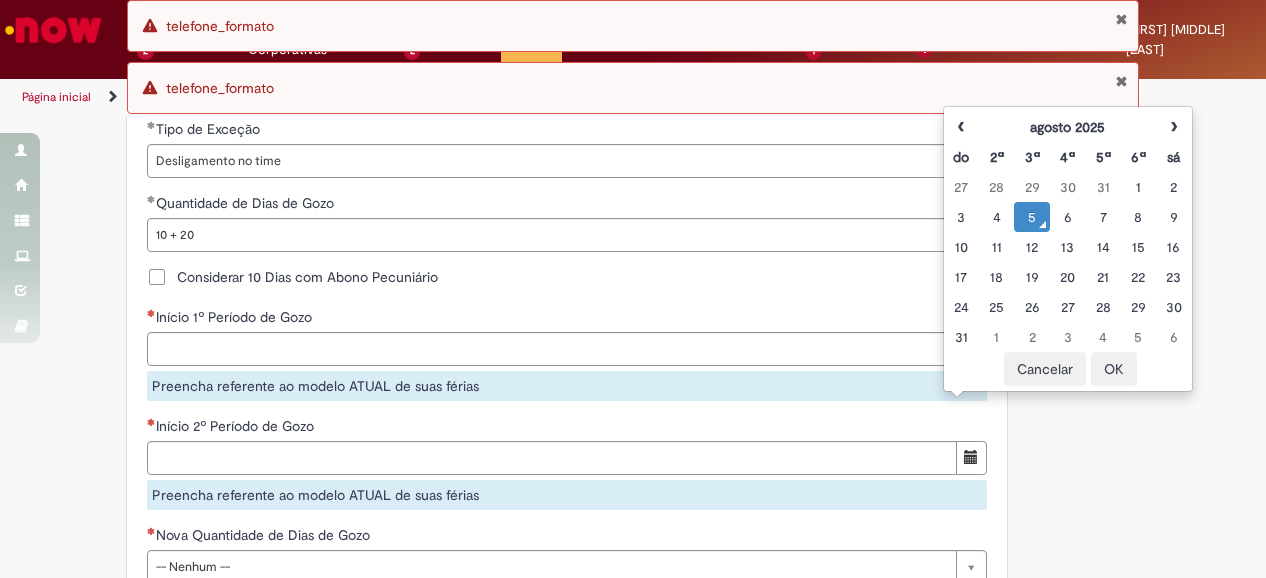 click on "Este item já está em sua lista atual. Se você tentar adicioná-lo novamente, o item atual será substituido  =)
Adicionar a Favoritos
Férias de Funcionários
Oferta destinada para esclarecimento de dúvidas e inclusões/exceções/cancelamentos de férias por exceções.
Utilize esta oferta:
Para ajustar, cancelar ou incluir férias com menos de 35 dias para o início;
Para fracionar suas férias em 03 períodos (se elegível);
Caso Click apresente alguma instabilidade no serviço de Férias que, mesmo após você abrir um  incidente  (e tiver evidência do número), não for corrigido por completo ou  em tempo de ajustar no próprio sistema;
> Para incluir, alterar ou cancelar Férias dentro do prazo de 35 dias de antecedência, é só acessar  Portal Click > Você > Férias; > Para acessar a Diretriz de Férias, basta  clicar aqui
Dúvidas Trabalhistas ." at bounding box center (633, -278) 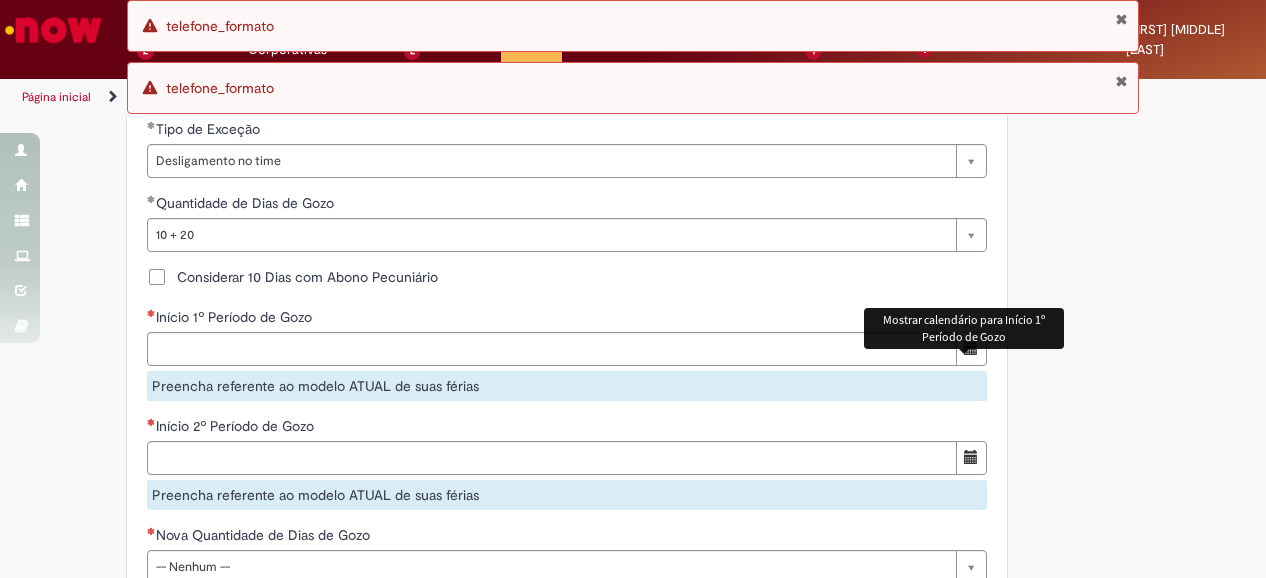 click at bounding box center (971, 349) 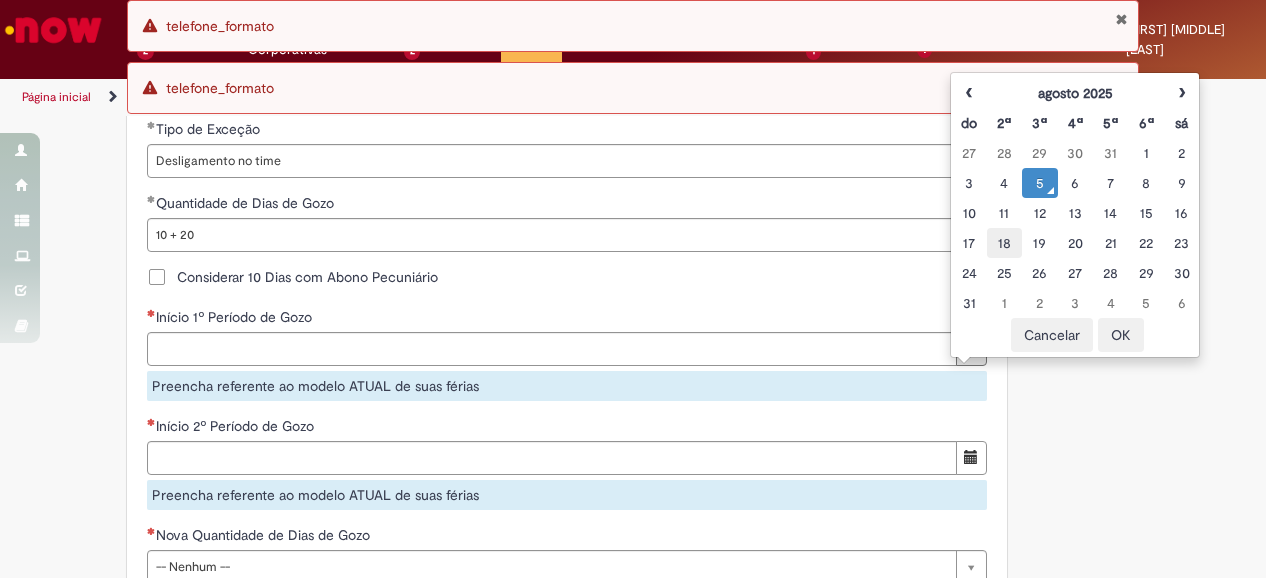 click on "18" at bounding box center [1004, 243] 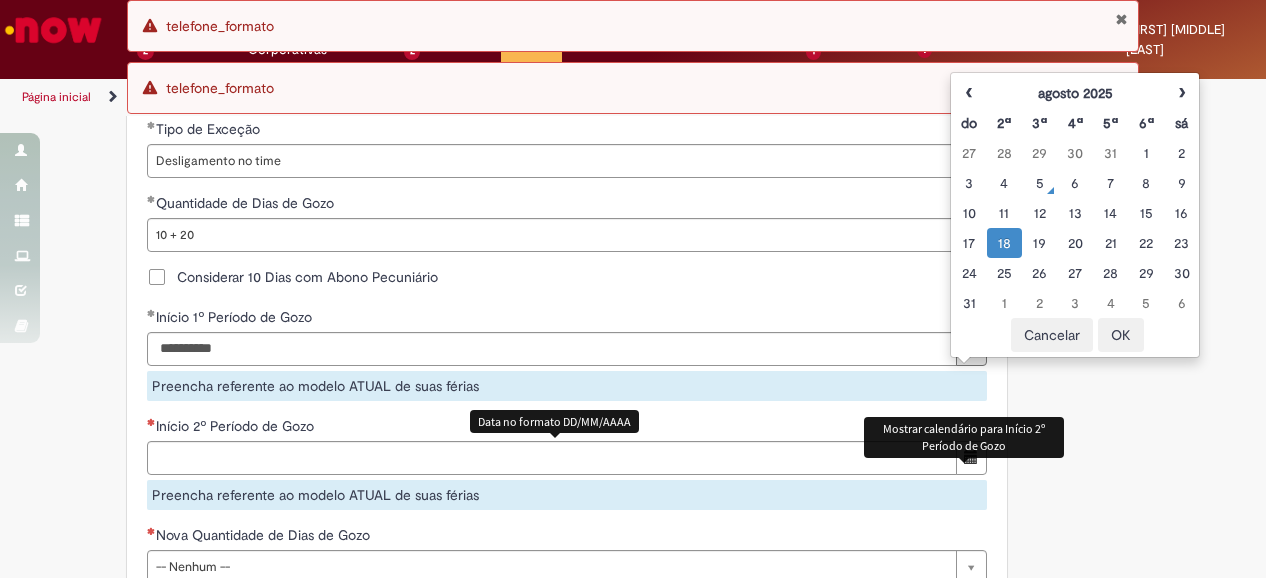 click at bounding box center (971, 457) 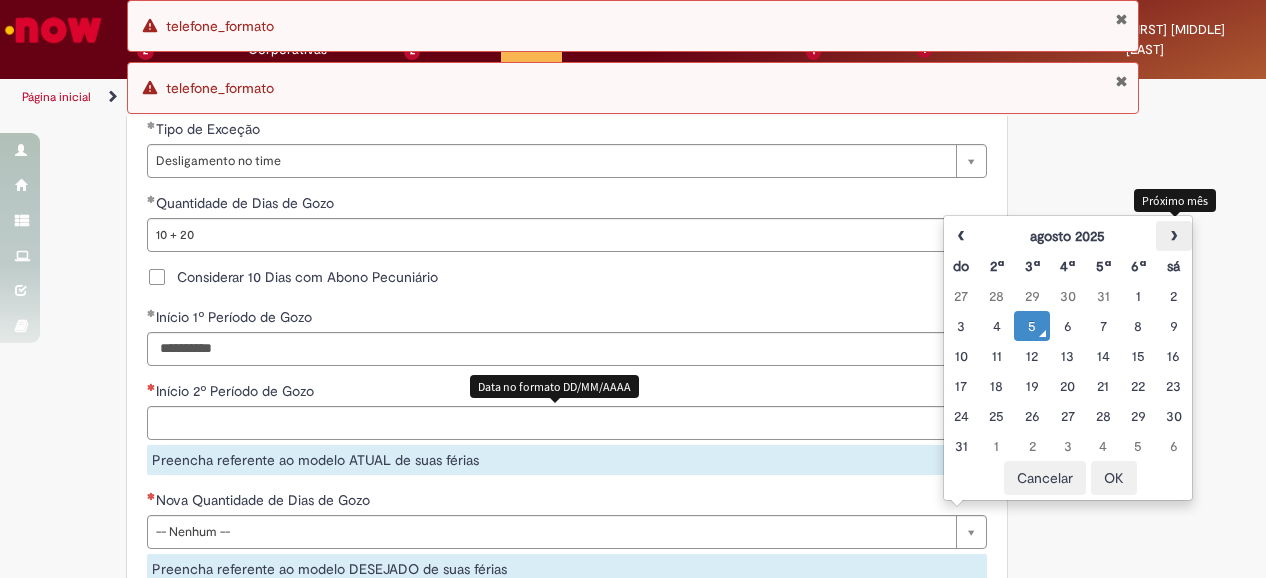 click on "›" at bounding box center [1173, 236] 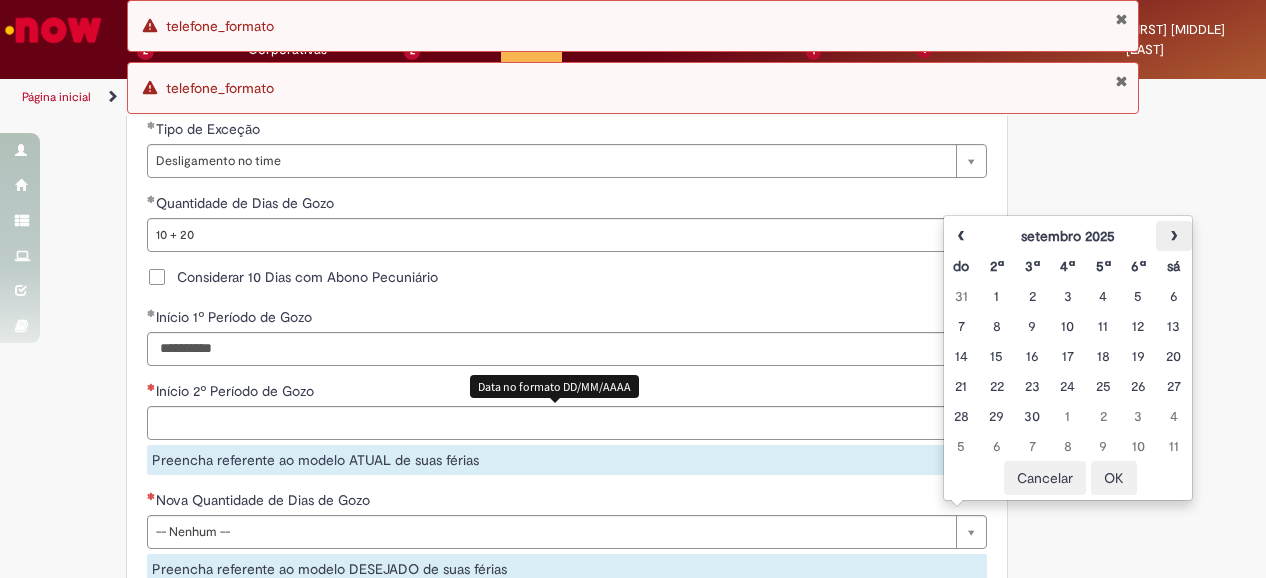 click on "›" at bounding box center [1173, 236] 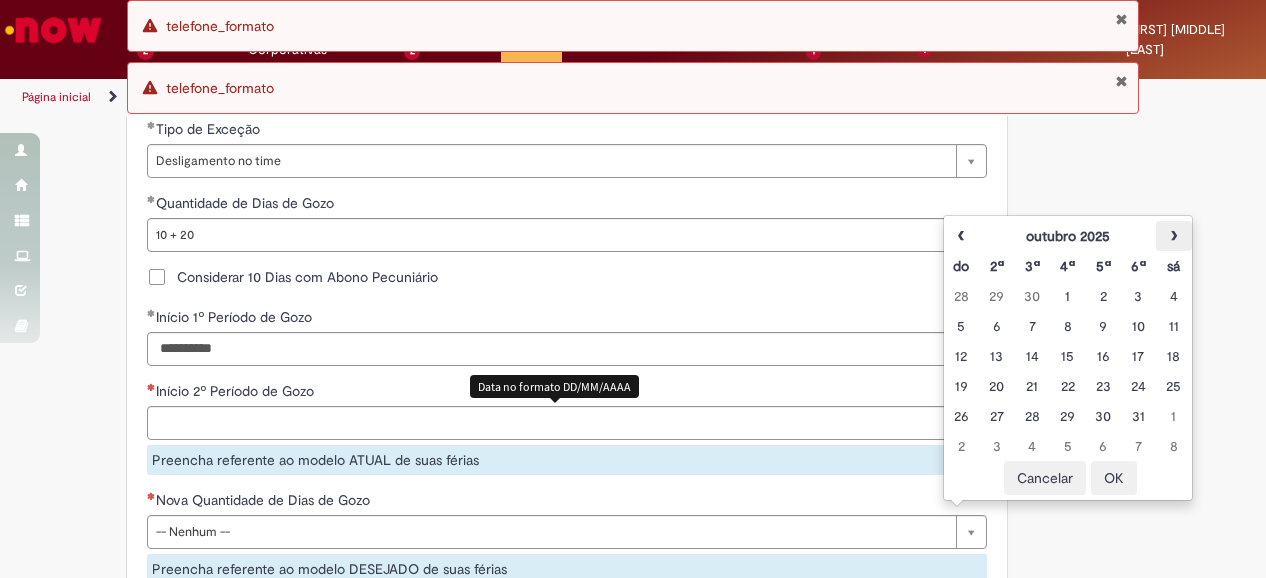 click on "›" at bounding box center [1173, 236] 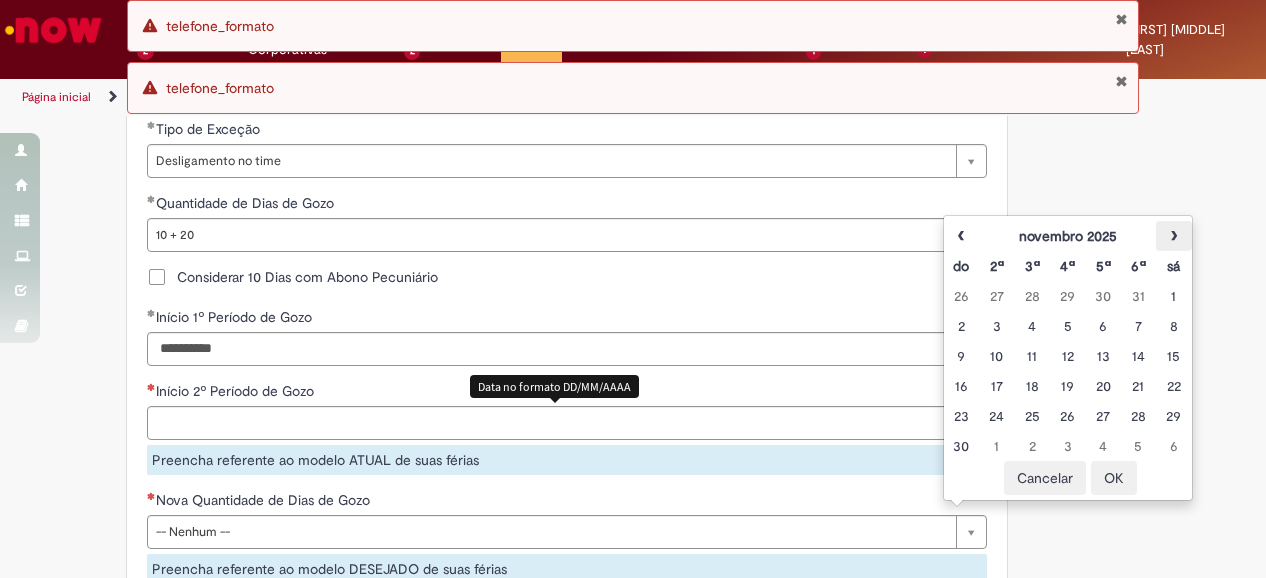 click on "›" at bounding box center (1173, 236) 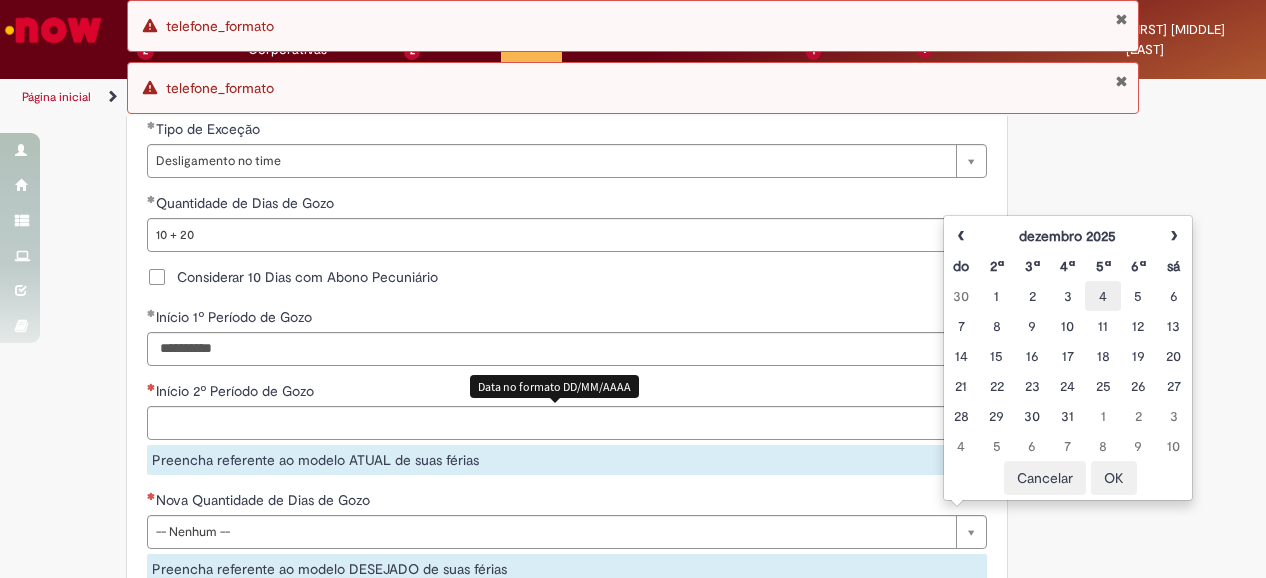 click on "4" at bounding box center [1102, 296] 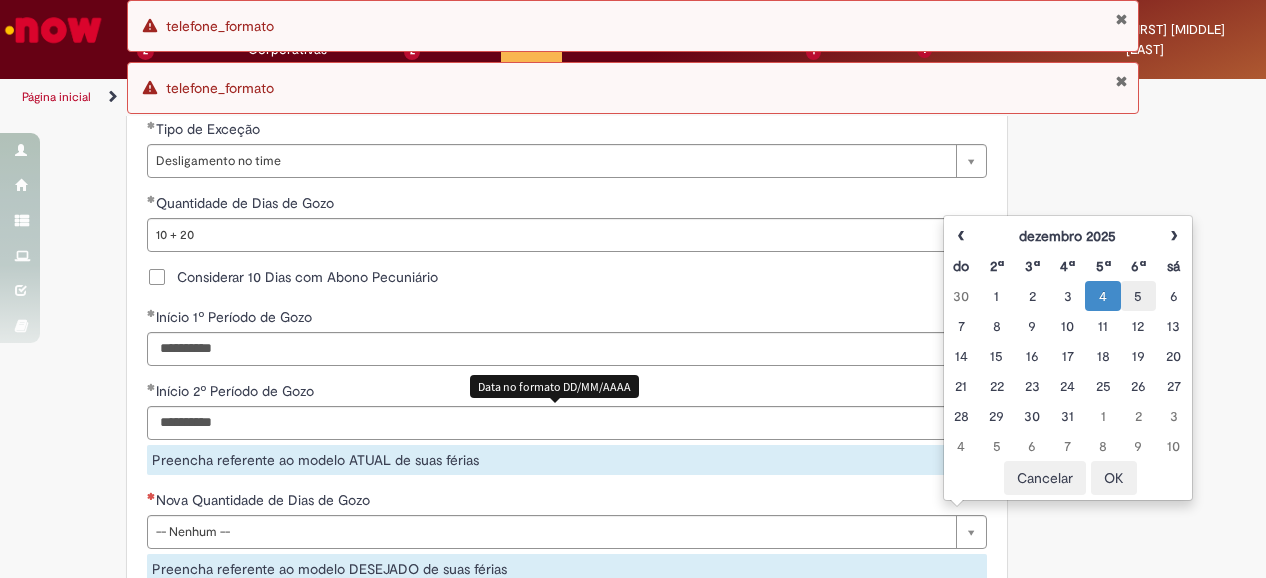 click on "5" at bounding box center [1138, 296] 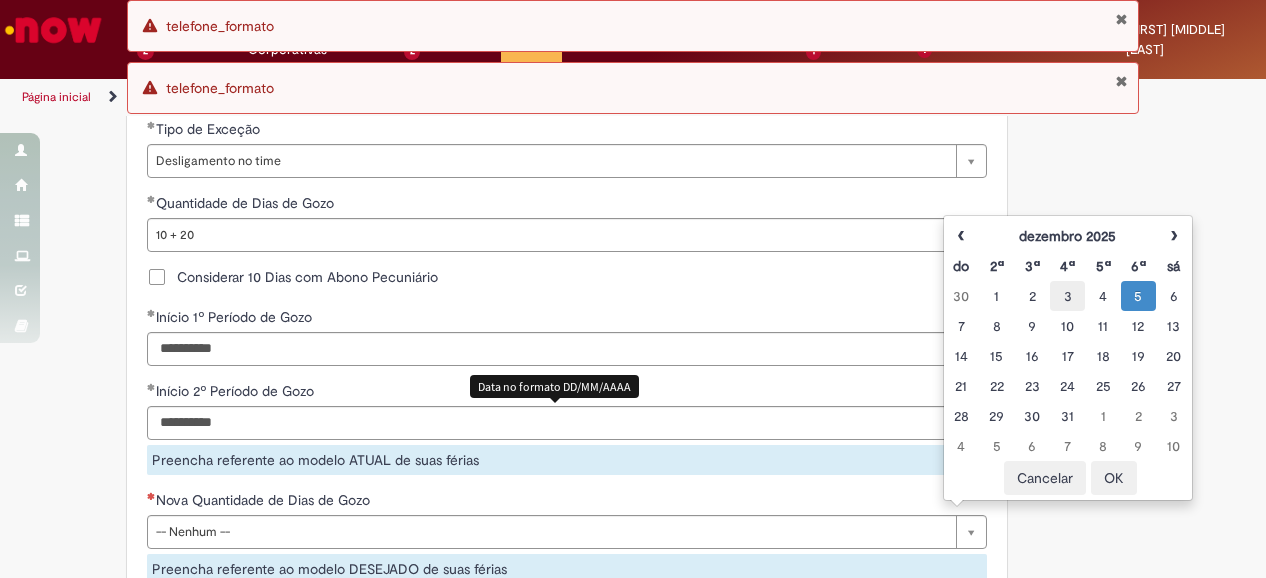 click on "3" at bounding box center (1067, 296) 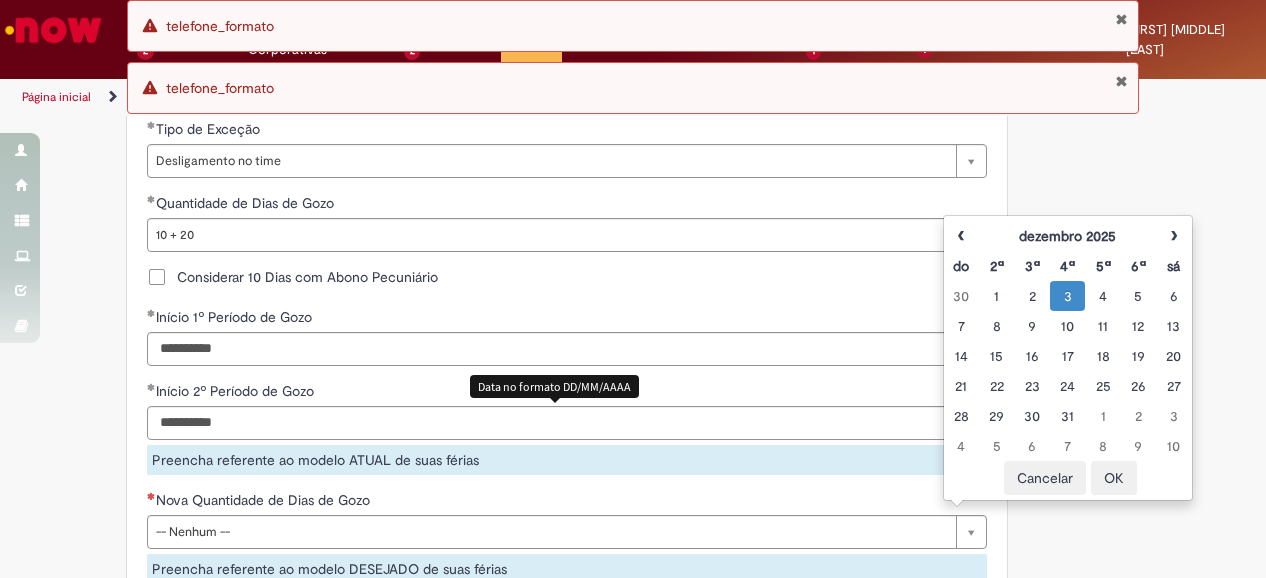 click on "Este item já está em sua lista atual. Se você tentar adicioná-lo novamente, o item atual será substituido  =)
Adicionar a Favoritos
Férias de Funcionários
Oferta destinada para esclarecimento de dúvidas e inclusões/exceções/cancelamentos de férias por exceções.
Utilize esta oferta:
Para ajustar, cancelar ou incluir férias com menos de 35 dias para o início;
Para fracionar suas férias em 03 períodos (se elegível);
Caso Click apresente alguma instabilidade no serviço de Férias que, mesmo após você abrir um  incidente  (e tiver evidência do número), não for corrigido por completo ou  em tempo de ajustar no próprio sistema;
> Para incluir, alterar ou cancelar Férias dentro do prazo de 35 dias de antecedência, é só acessar  Portal Click > Você > Férias; > Para acessar a Diretriz de Férias, basta  clicar aqui
Dúvidas Trabalhistas ." at bounding box center (633, -296) 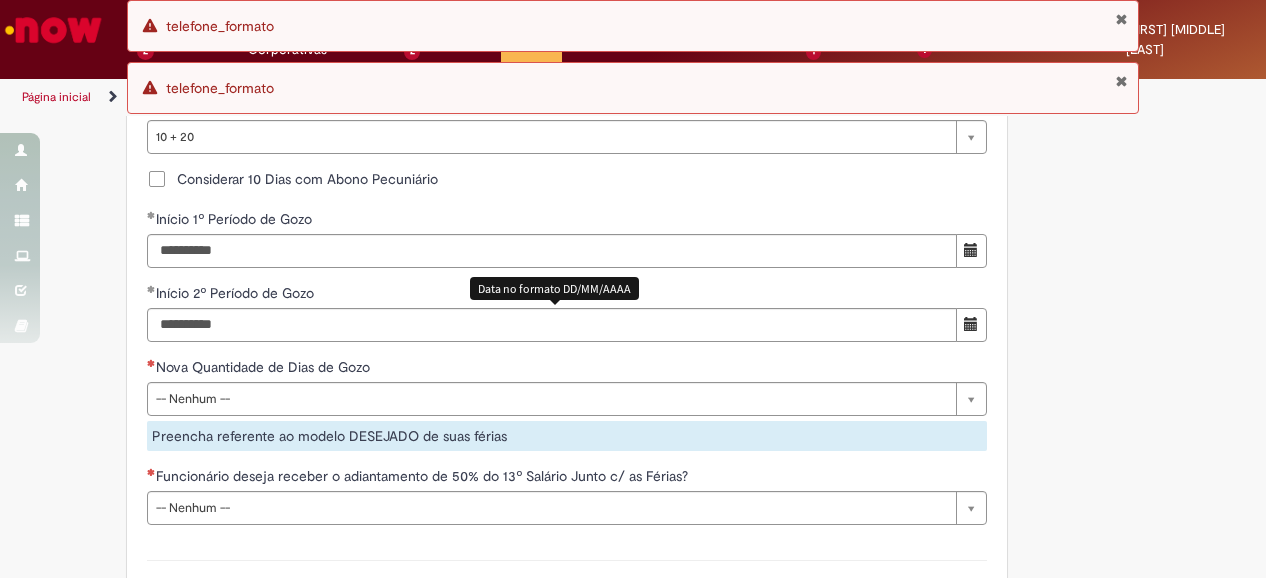 scroll, scrollTop: 1800, scrollLeft: 0, axis: vertical 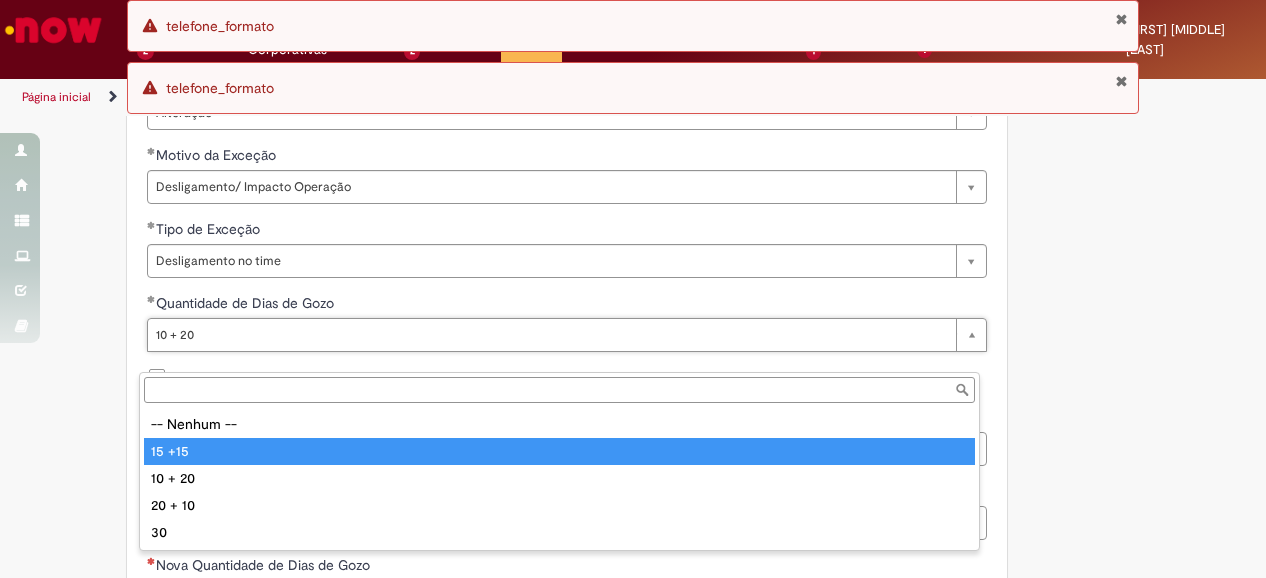 type on "******" 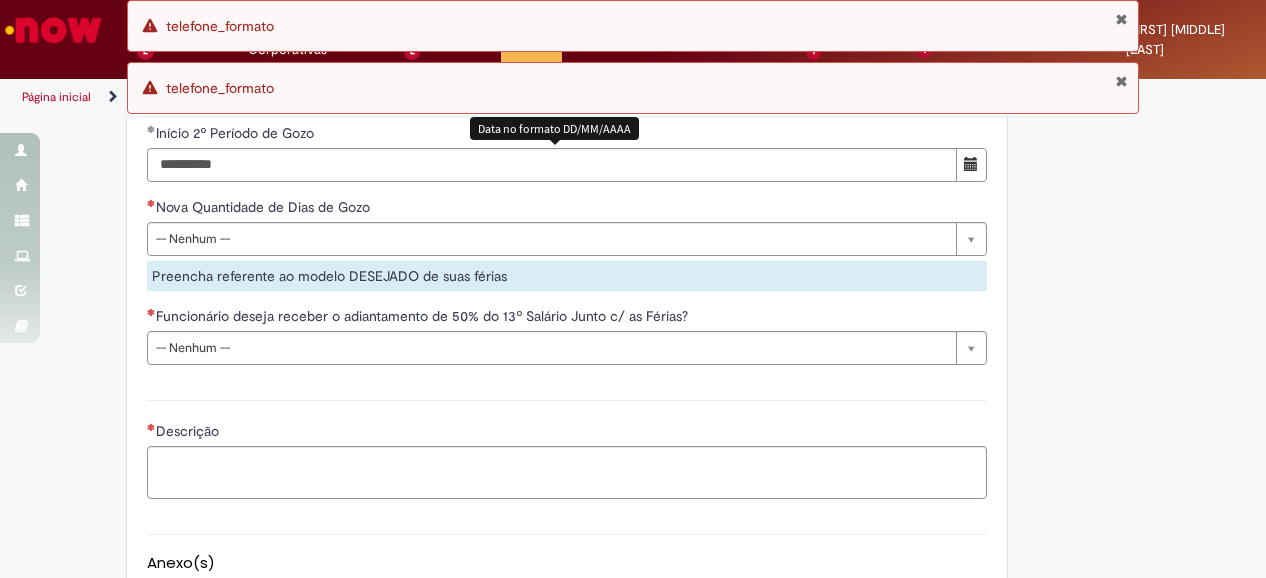 scroll, scrollTop: 2200, scrollLeft: 0, axis: vertical 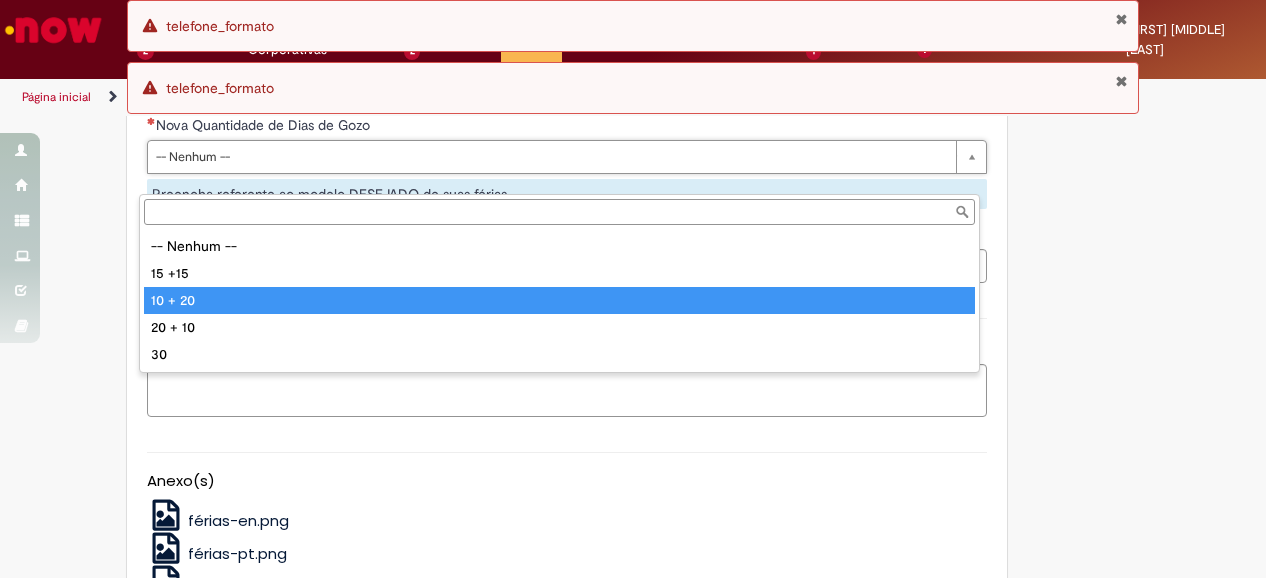 type on "*******" 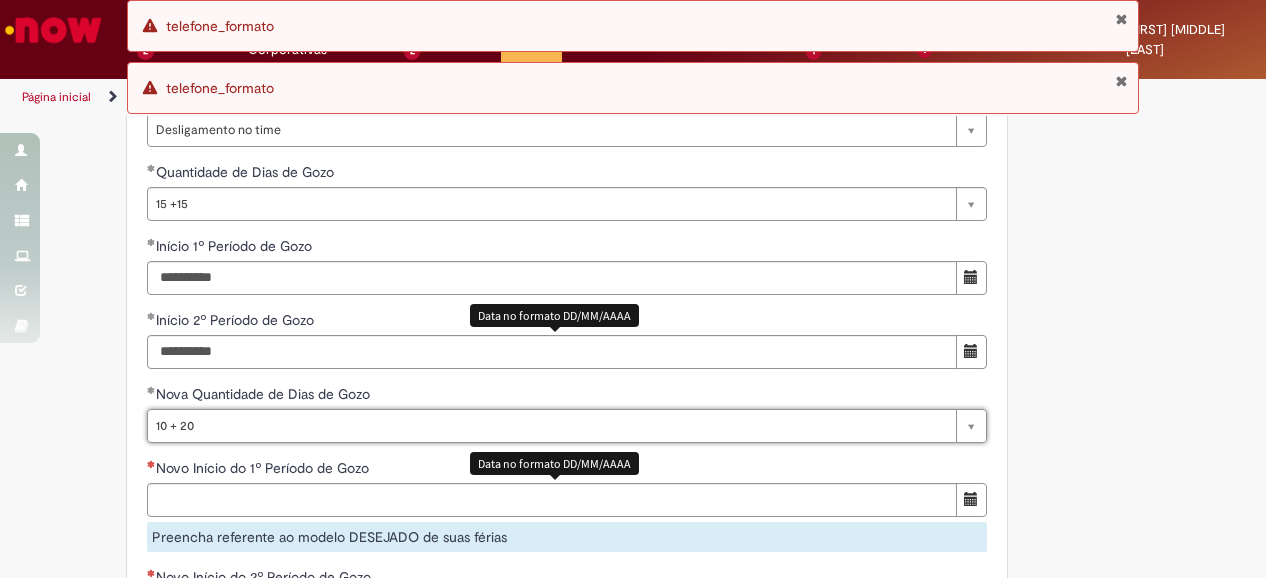 scroll, scrollTop: 1900, scrollLeft: 0, axis: vertical 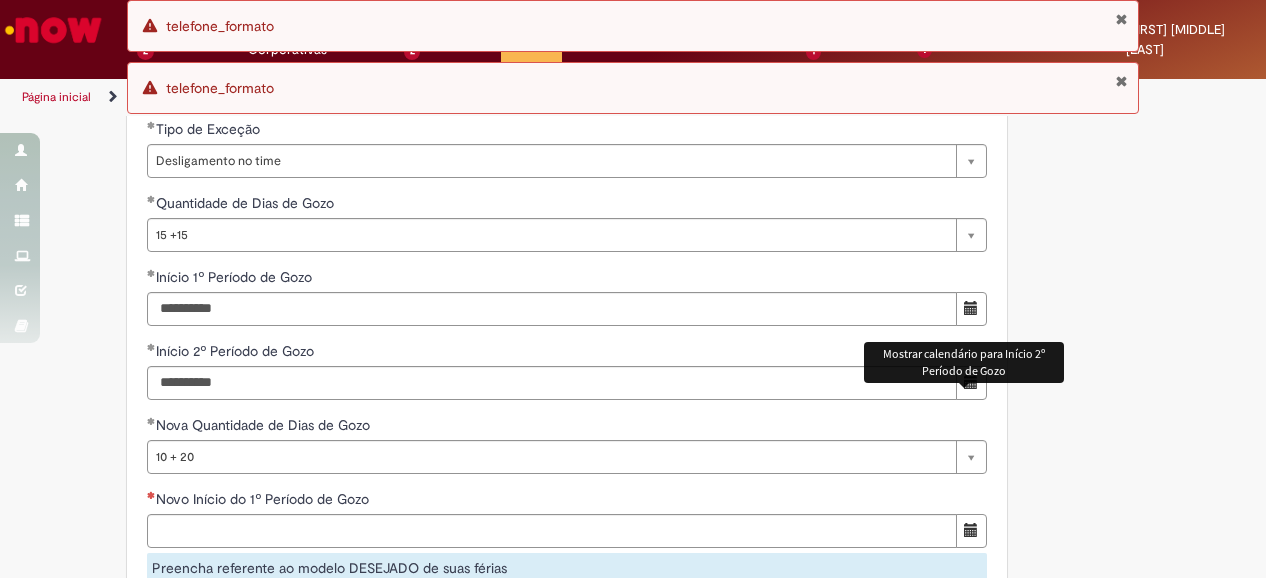 click at bounding box center [971, 382] 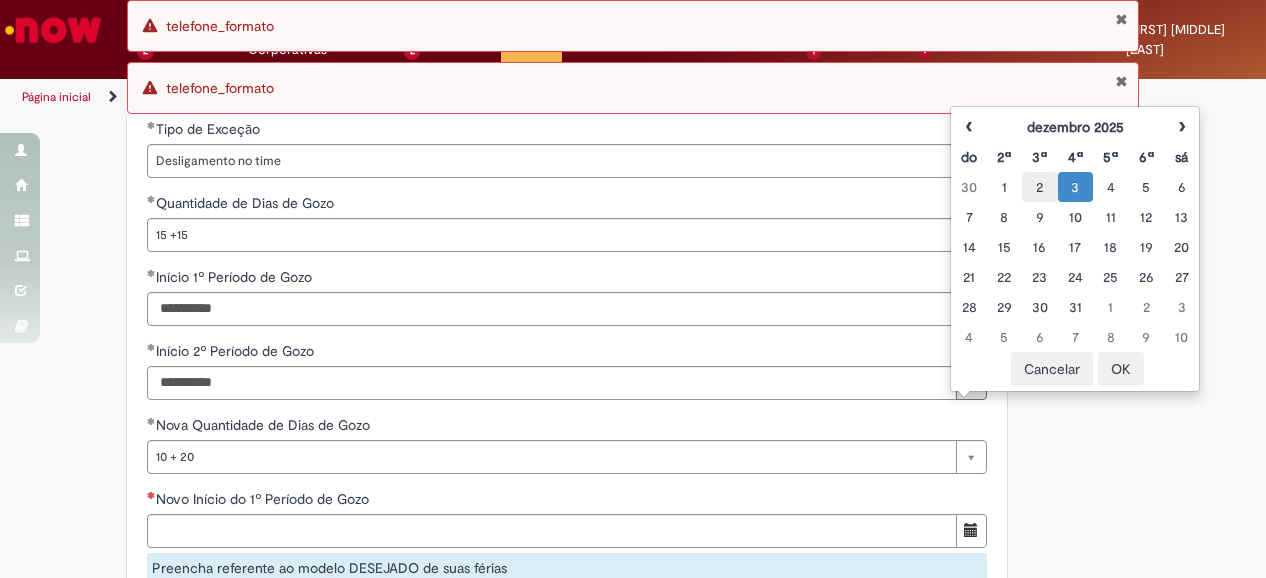 click on "2" at bounding box center [1039, 187] 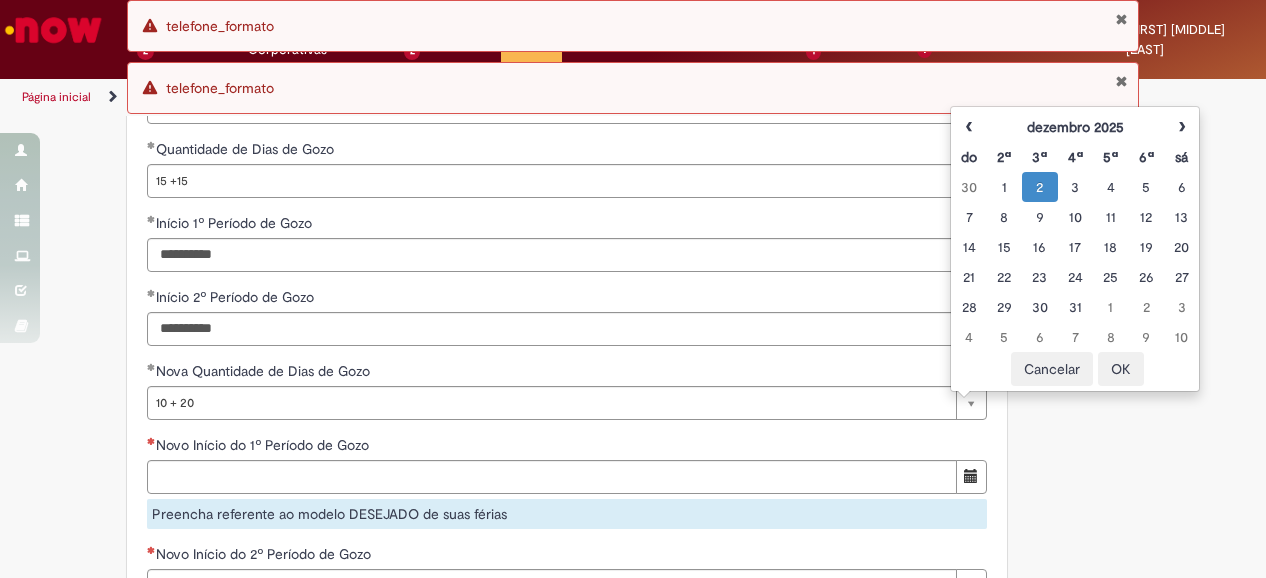 scroll, scrollTop: 2000, scrollLeft: 0, axis: vertical 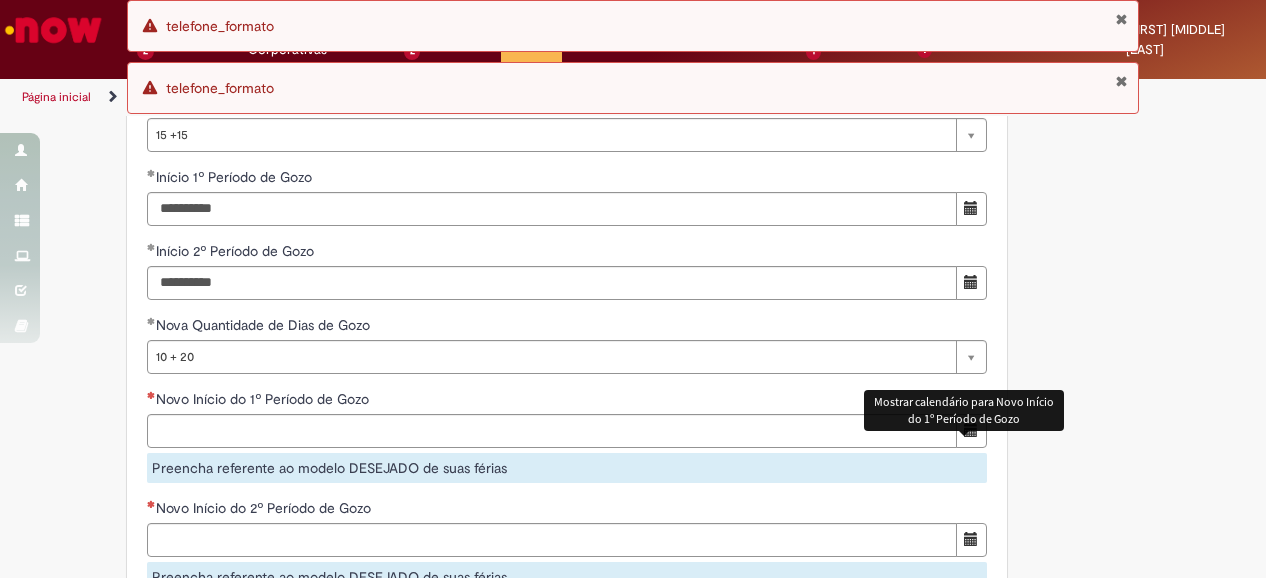 click at bounding box center (971, 431) 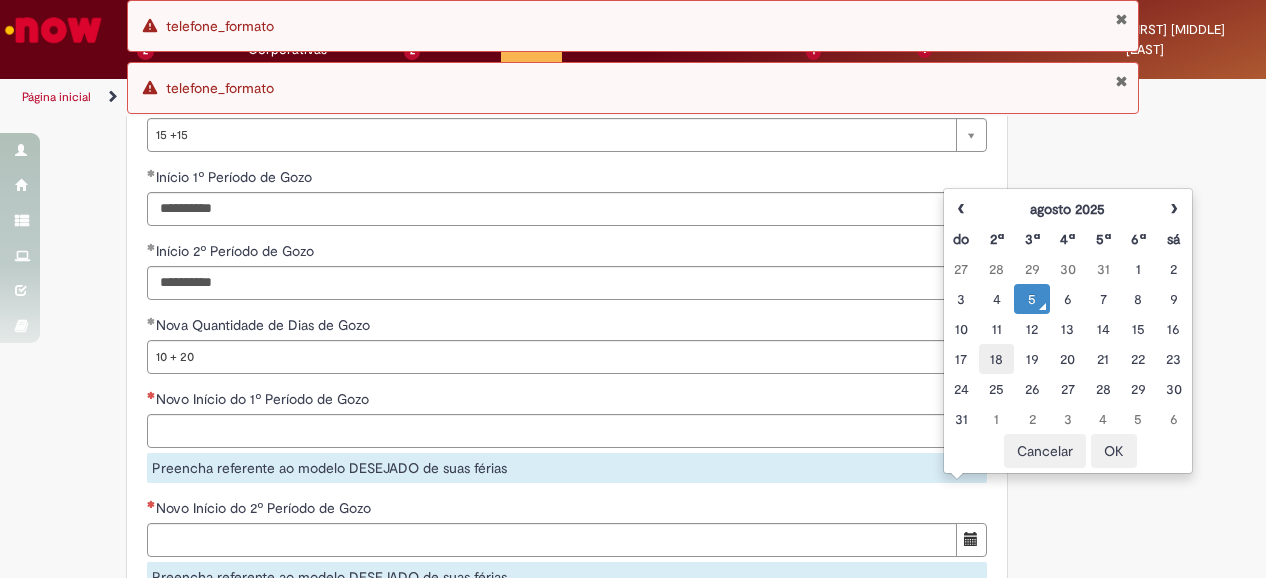 click on "18" at bounding box center [996, 359] 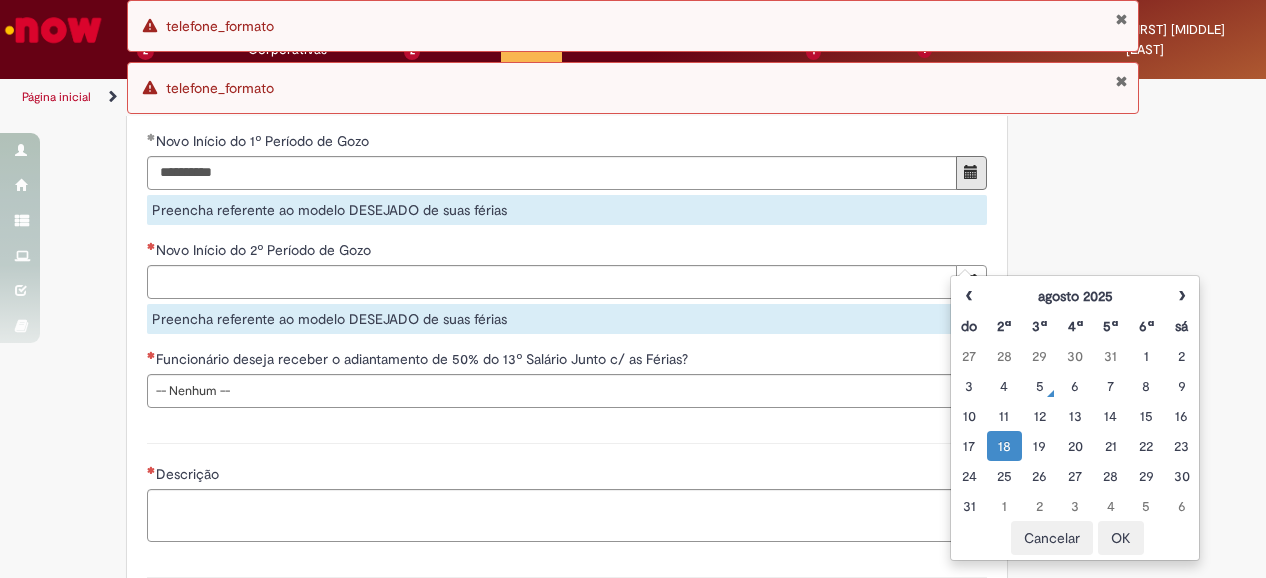 scroll, scrollTop: 2300, scrollLeft: 0, axis: vertical 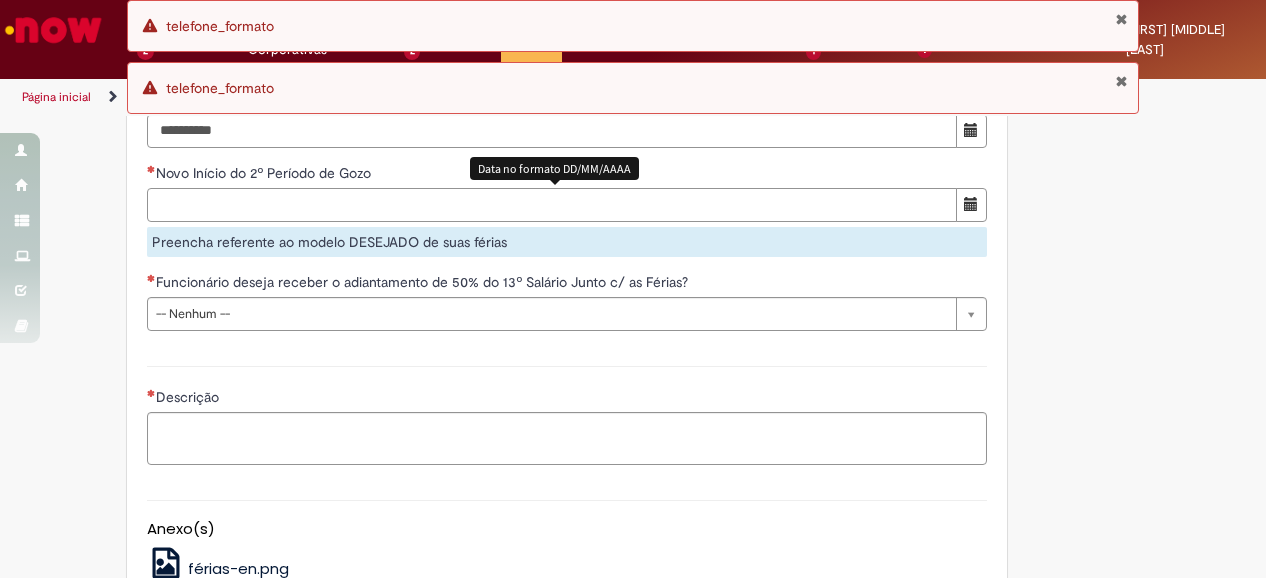click on "Novo Início do 2º Período de Gozo  Data no formato DD/MM/AAAA Preencha referente ao modelo DESEJADO de suas férias" at bounding box center [567, 210] 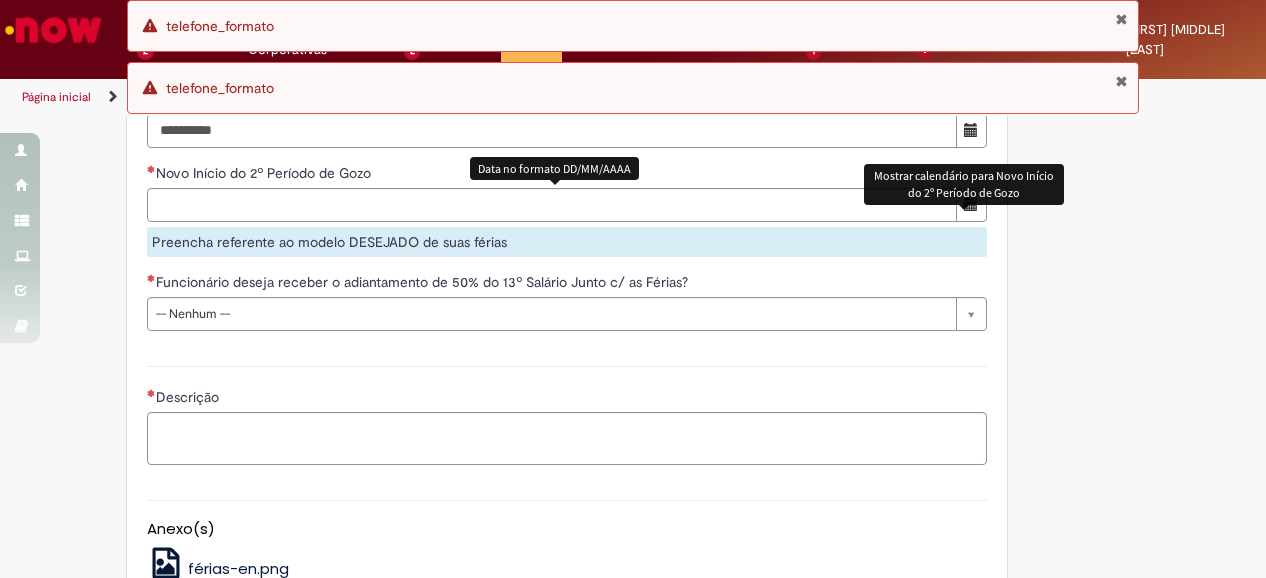 click at bounding box center [971, 204] 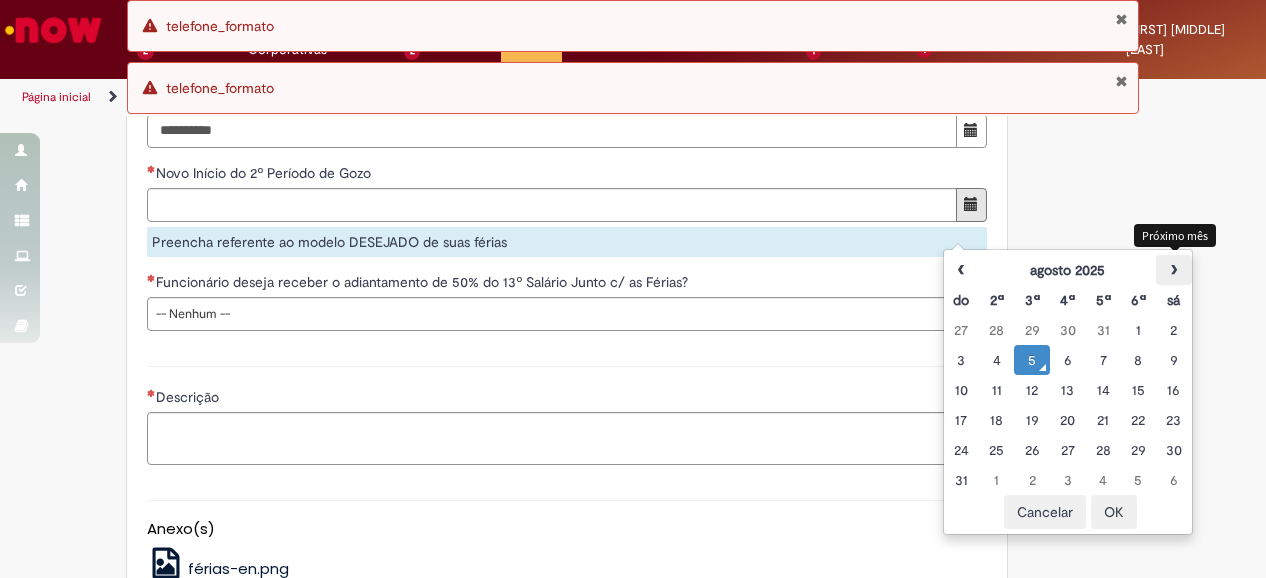 click on "›" at bounding box center (1173, 270) 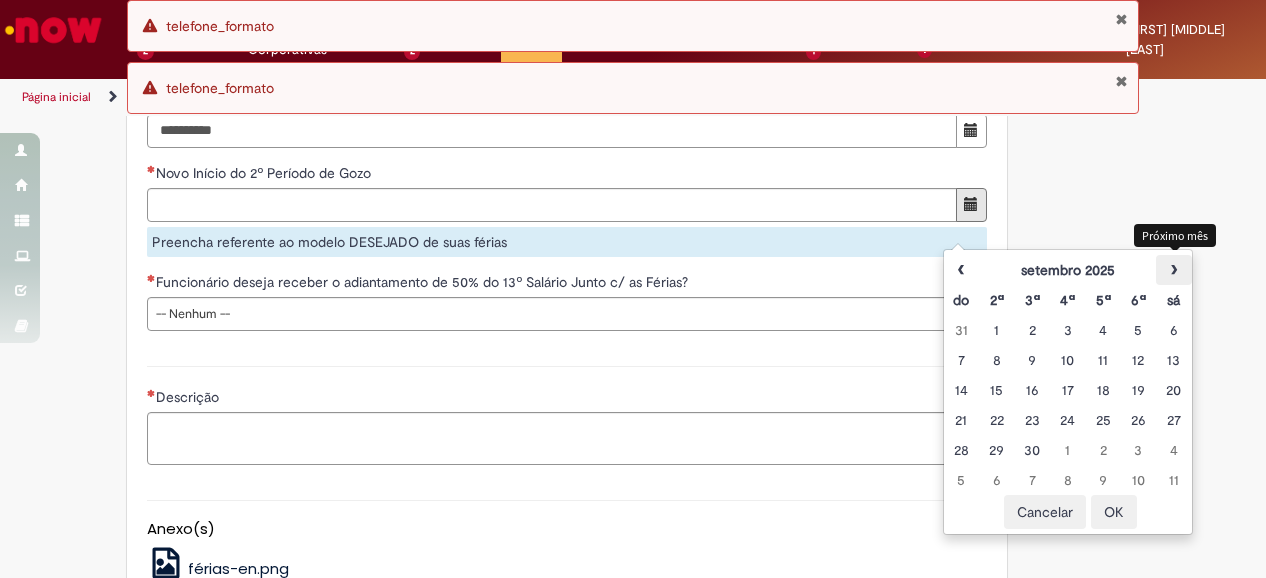 click on "›" at bounding box center [1173, 270] 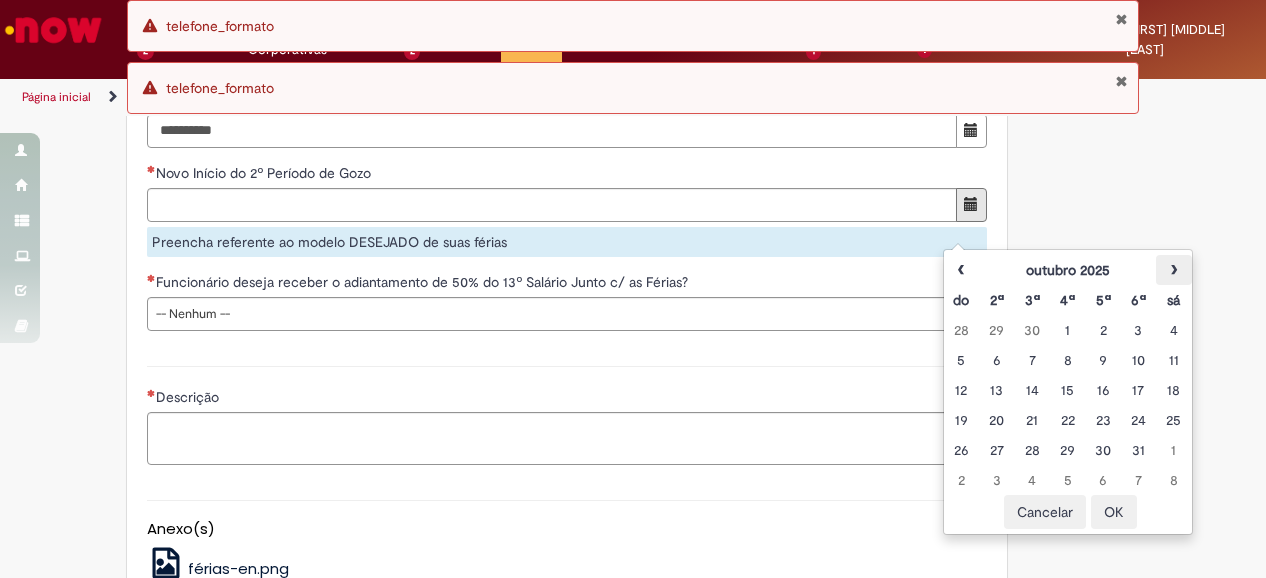 click on "›" at bounding box center (1173, 270) 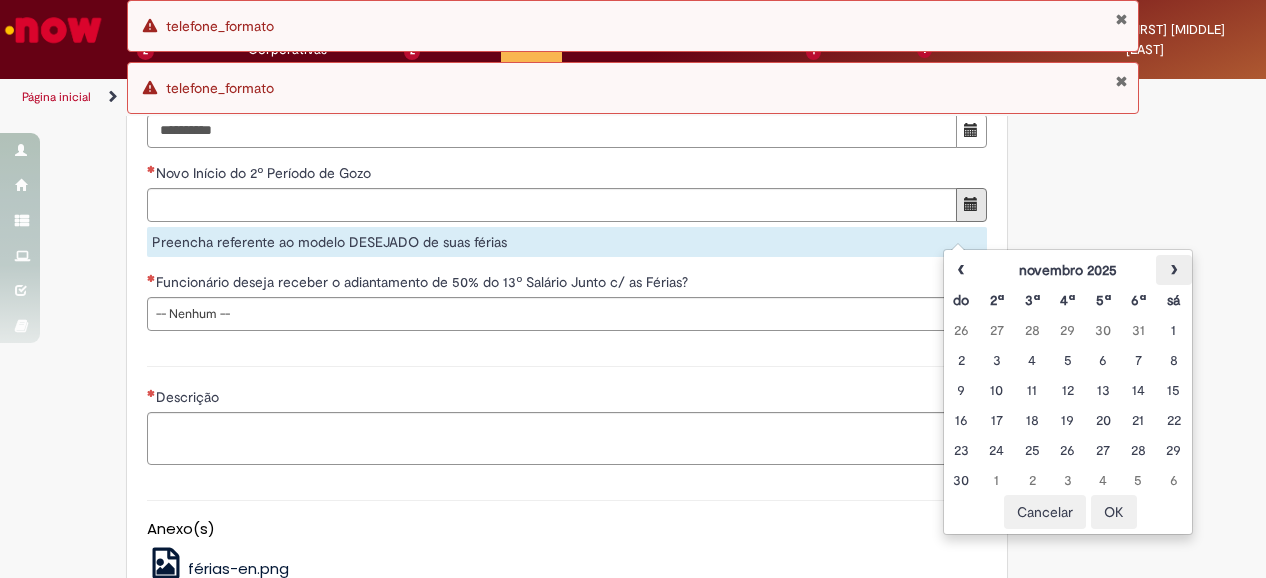 click on "›" at bounding box center [1173, 270] 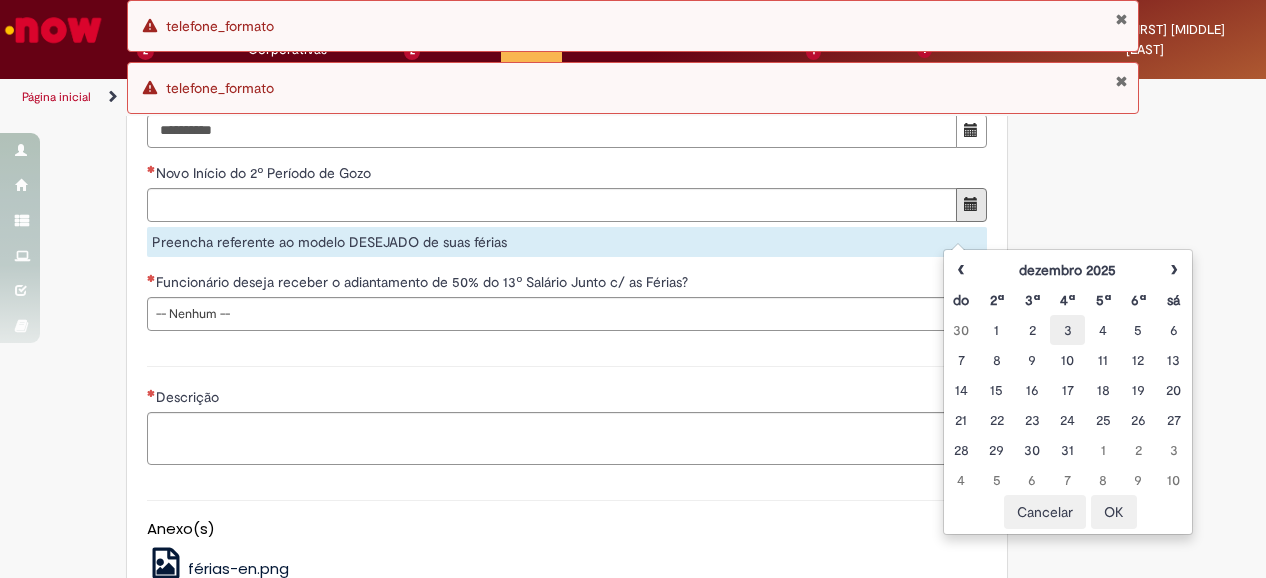 click on "3" at bounding box center (1067, 330) 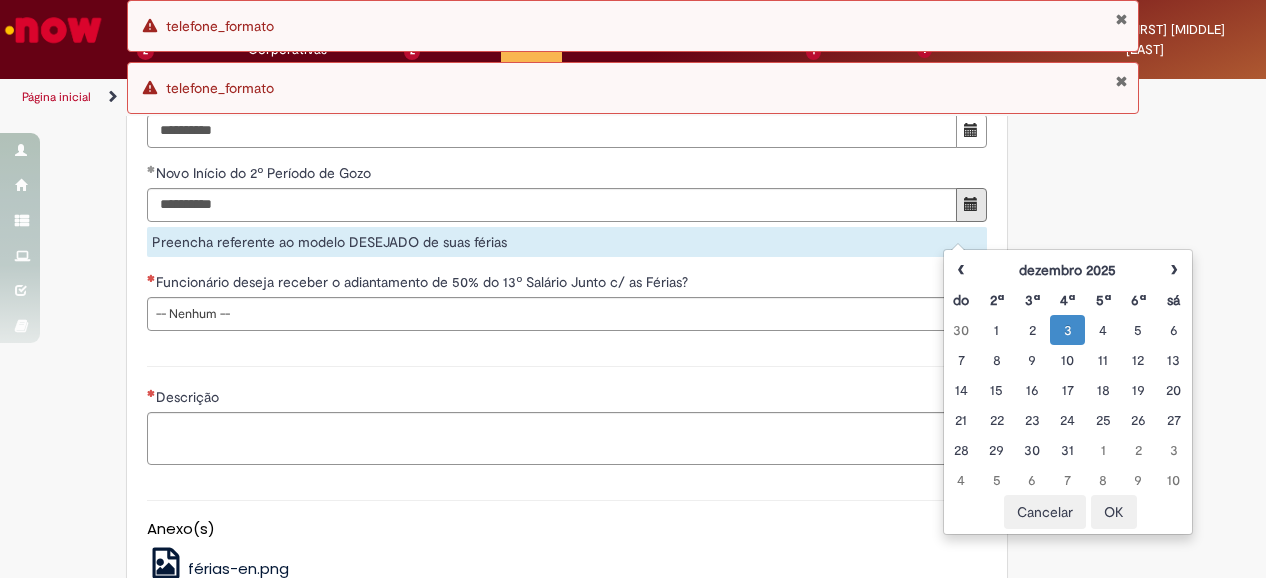 click on "**********" at bounding box center (567, -42) 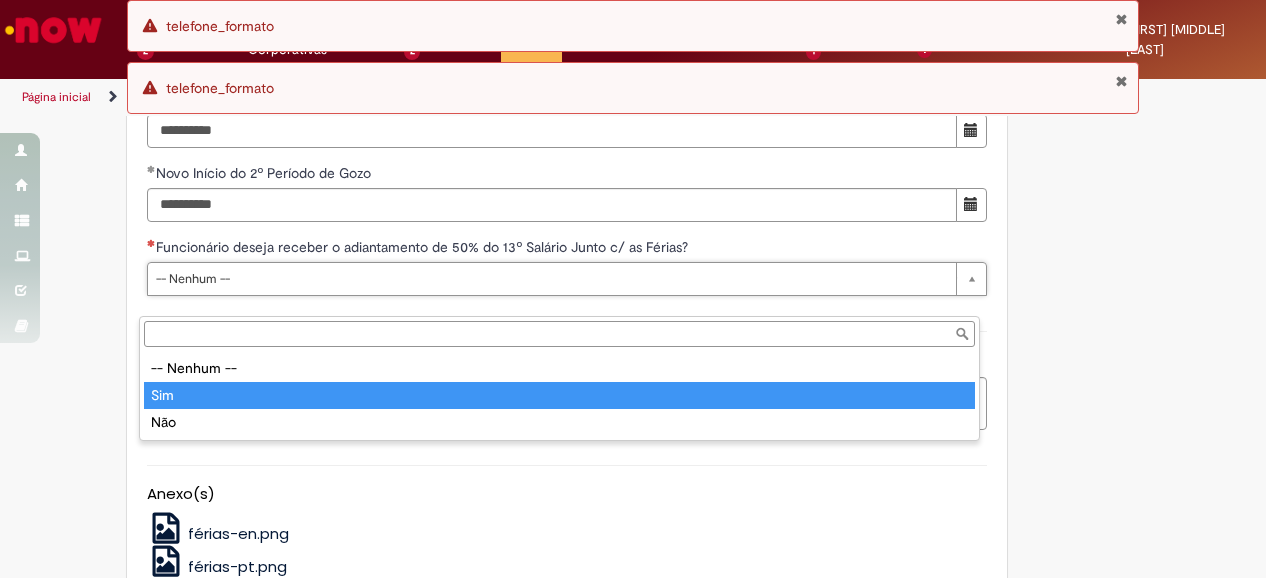 type on "***" 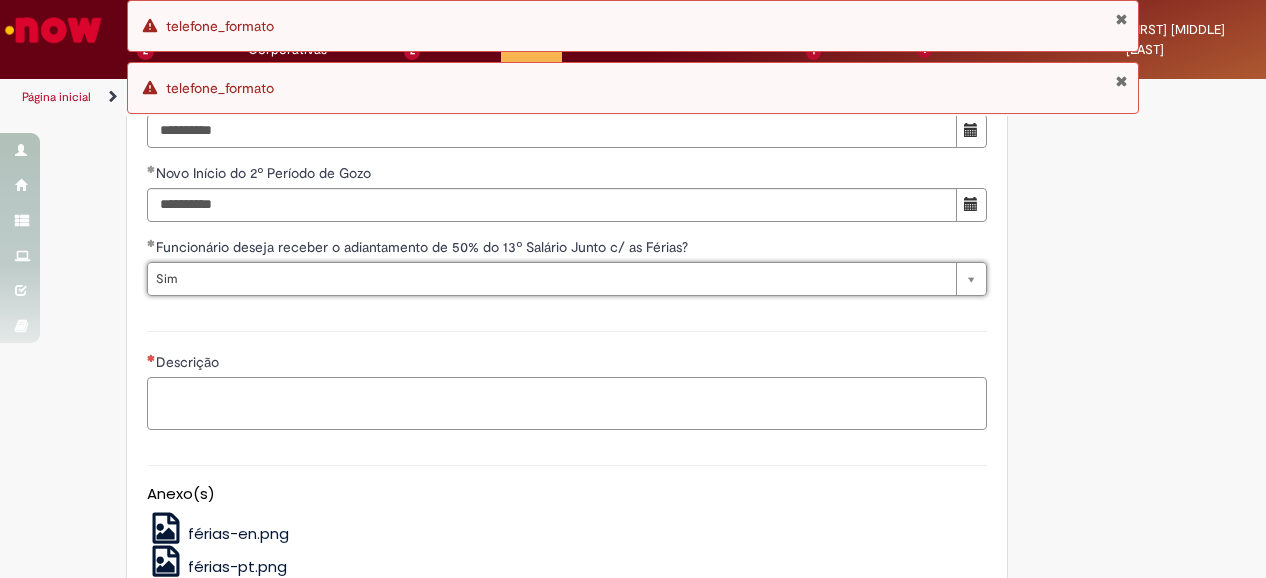 click on "Descrição" at bounding box center [567, 403] 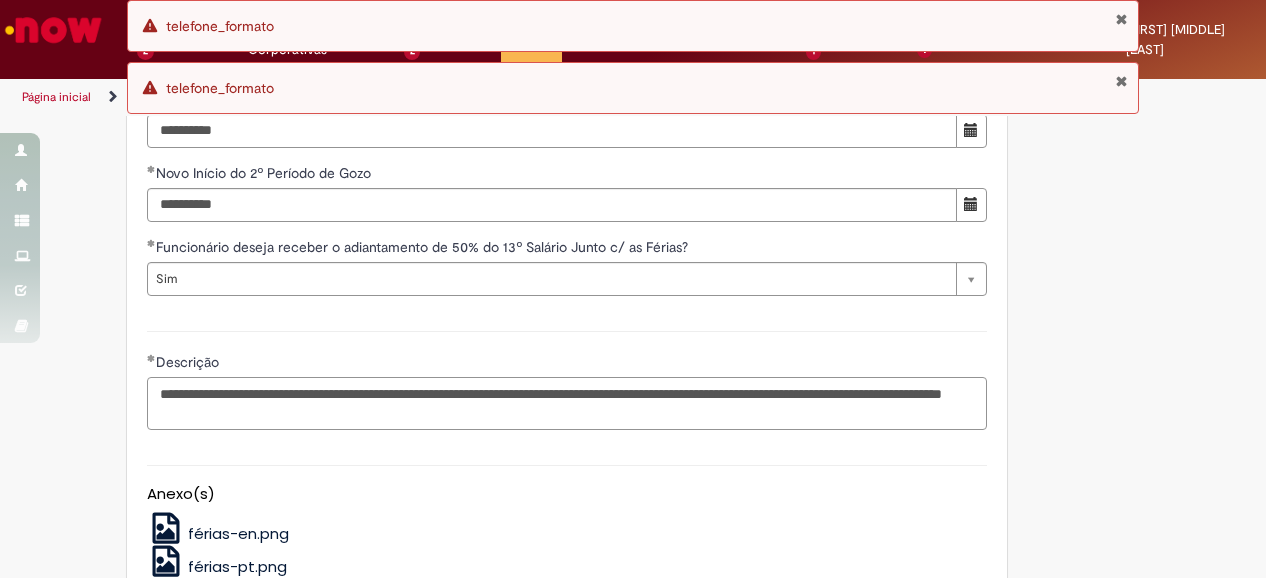 click on "**********" at bounding box center [567, 403] 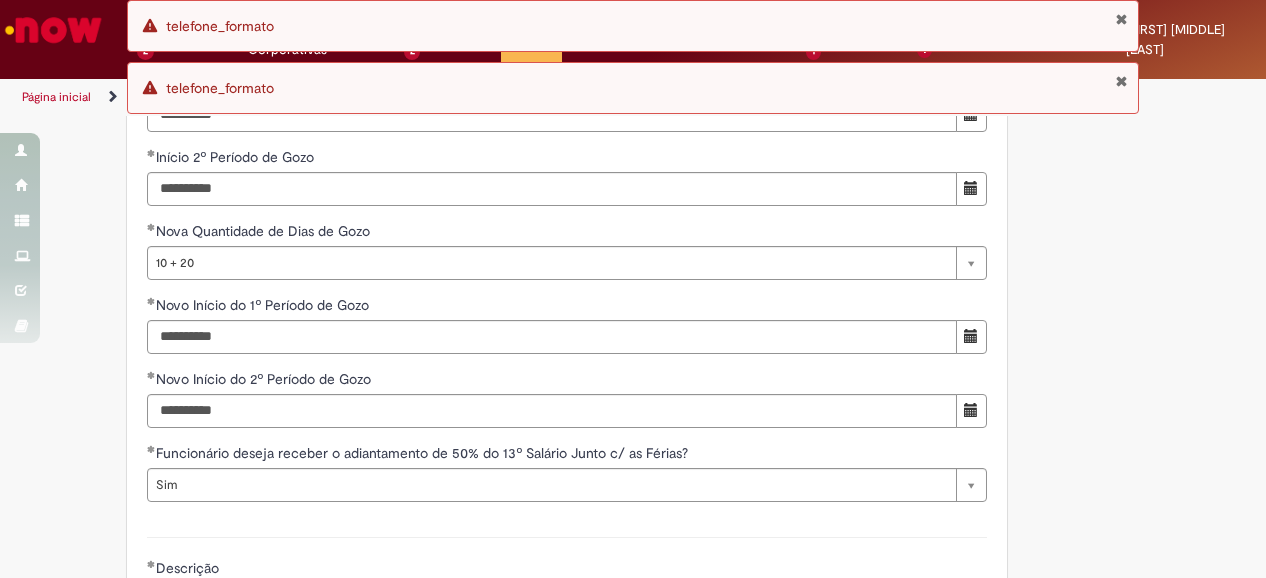 scroll, scrollTop: 2000, scrollLeft: 0, axis: vertical 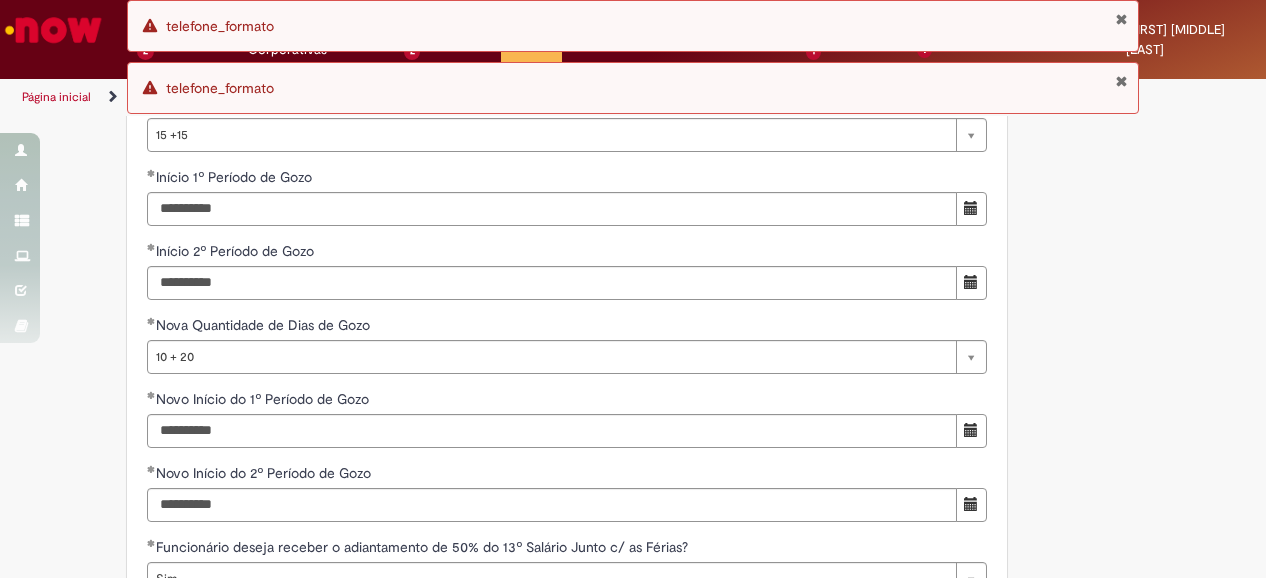 type on "**********" 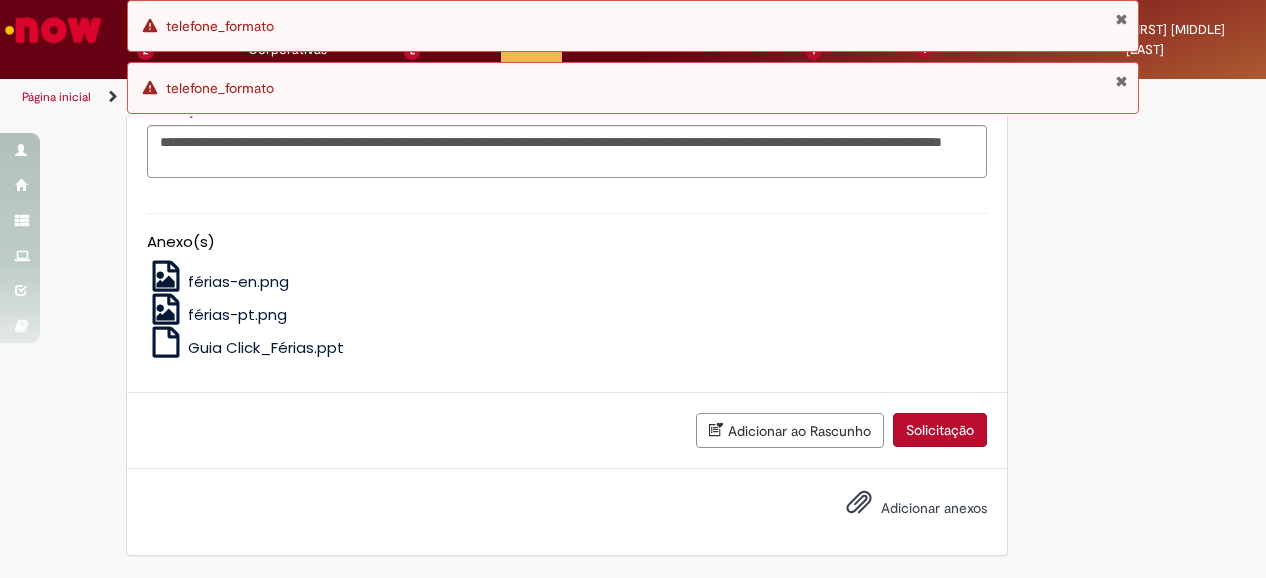 click on "Solicitação" at bounding box center (940, 430) 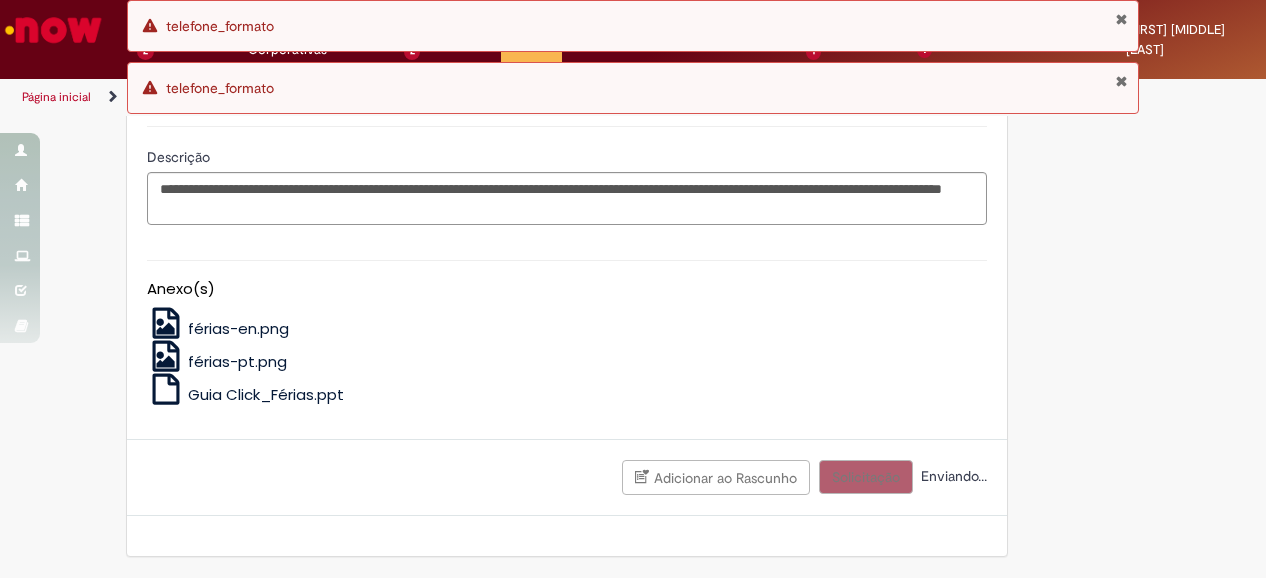 scroll, scrollTop: 2528, scrollLeft: 0, axis: vertical 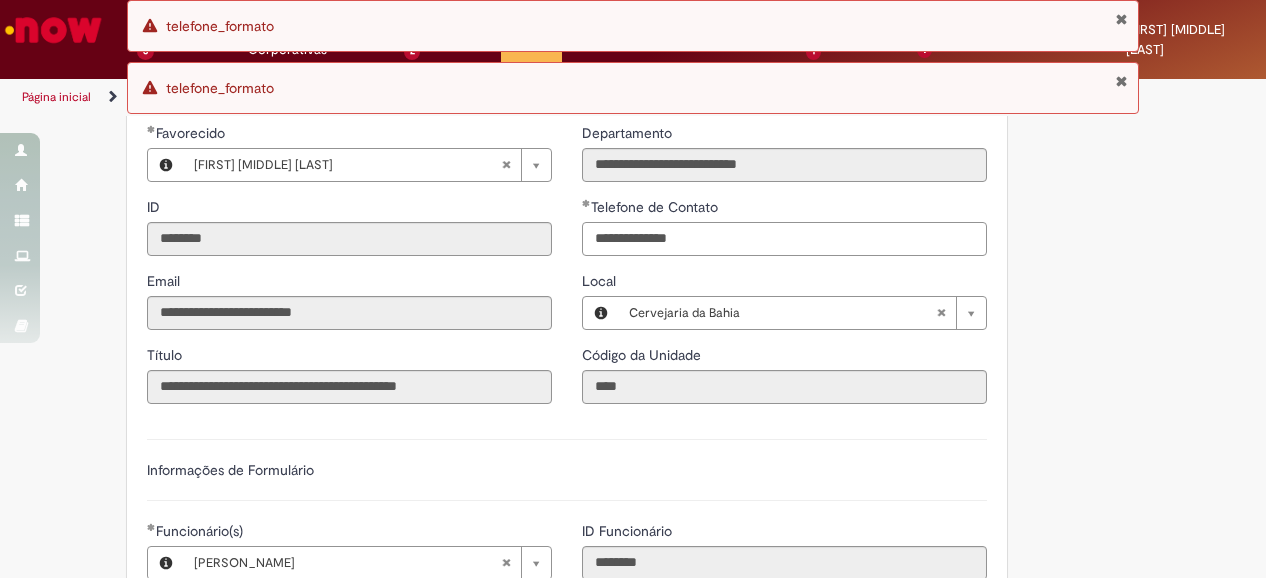 drag, startPoint x: 600, startPoint y: 263, endPoint x: 602, endPoint y: 281, distance: 18.110771 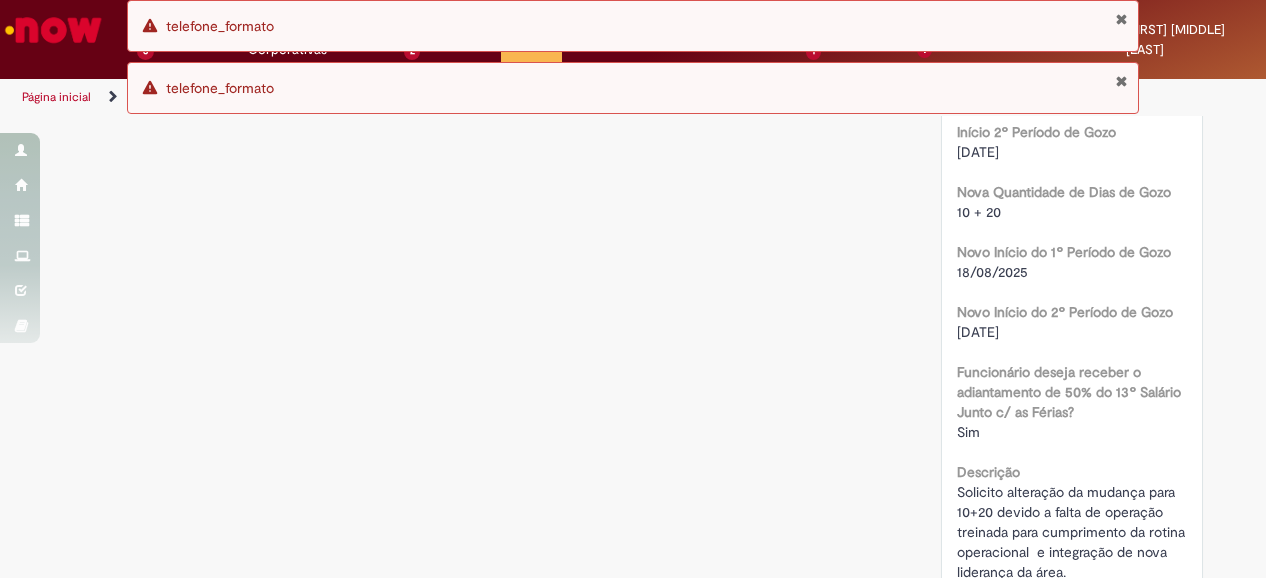 scroll, scrollTop: 0, scrollLeft: 0, axis: both 